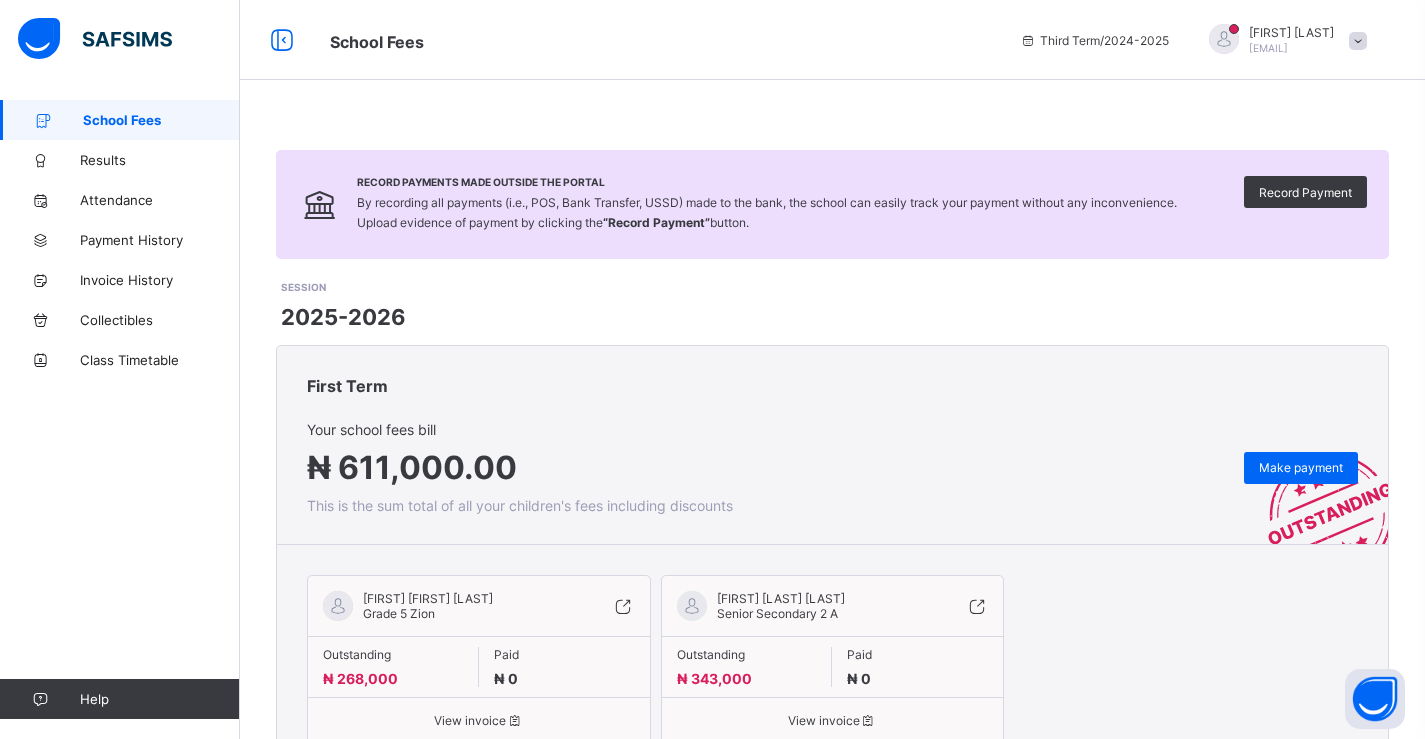 scroll, scrollTop: 0, scrollLeft: 0, axis: both 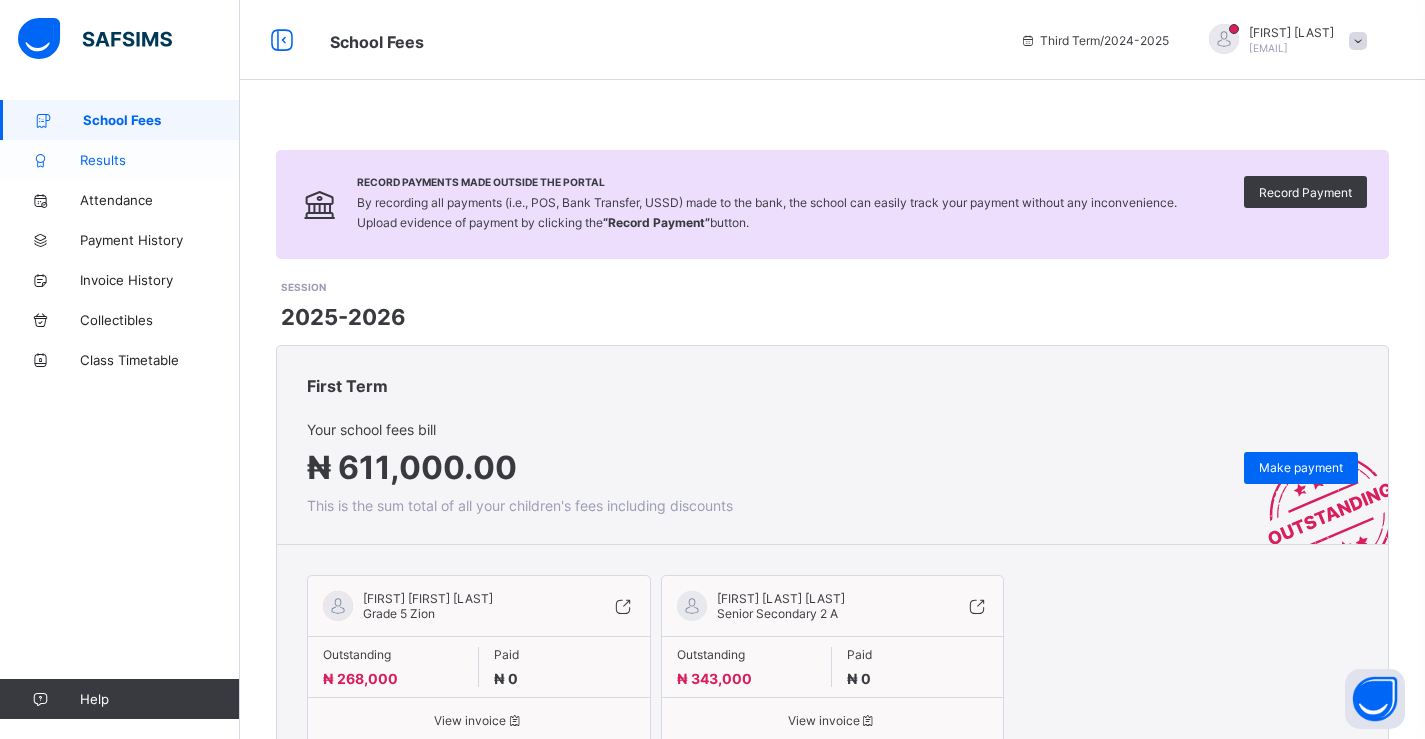 click on "Results" at bounding box center [160, 160] 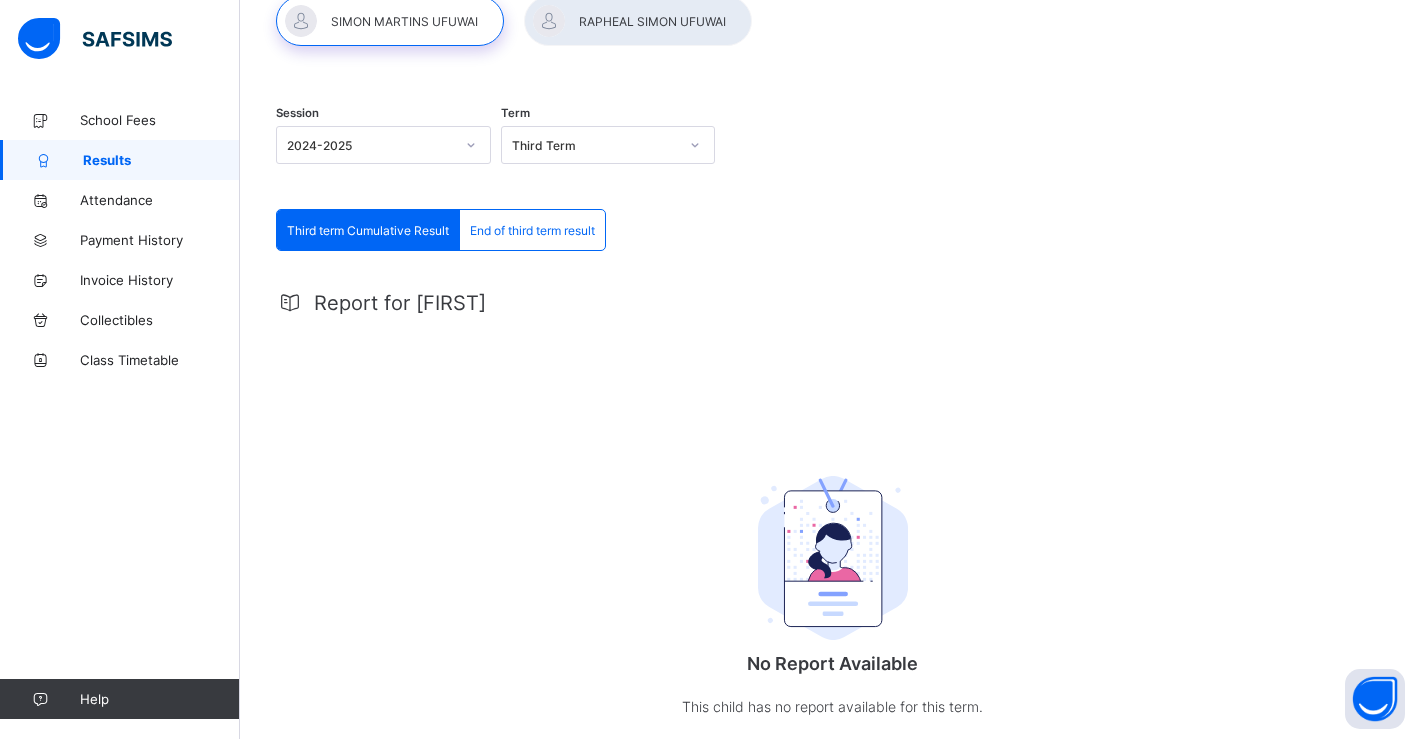 scroll, scrollTop: 0, scrollLeft: 0, axis: both 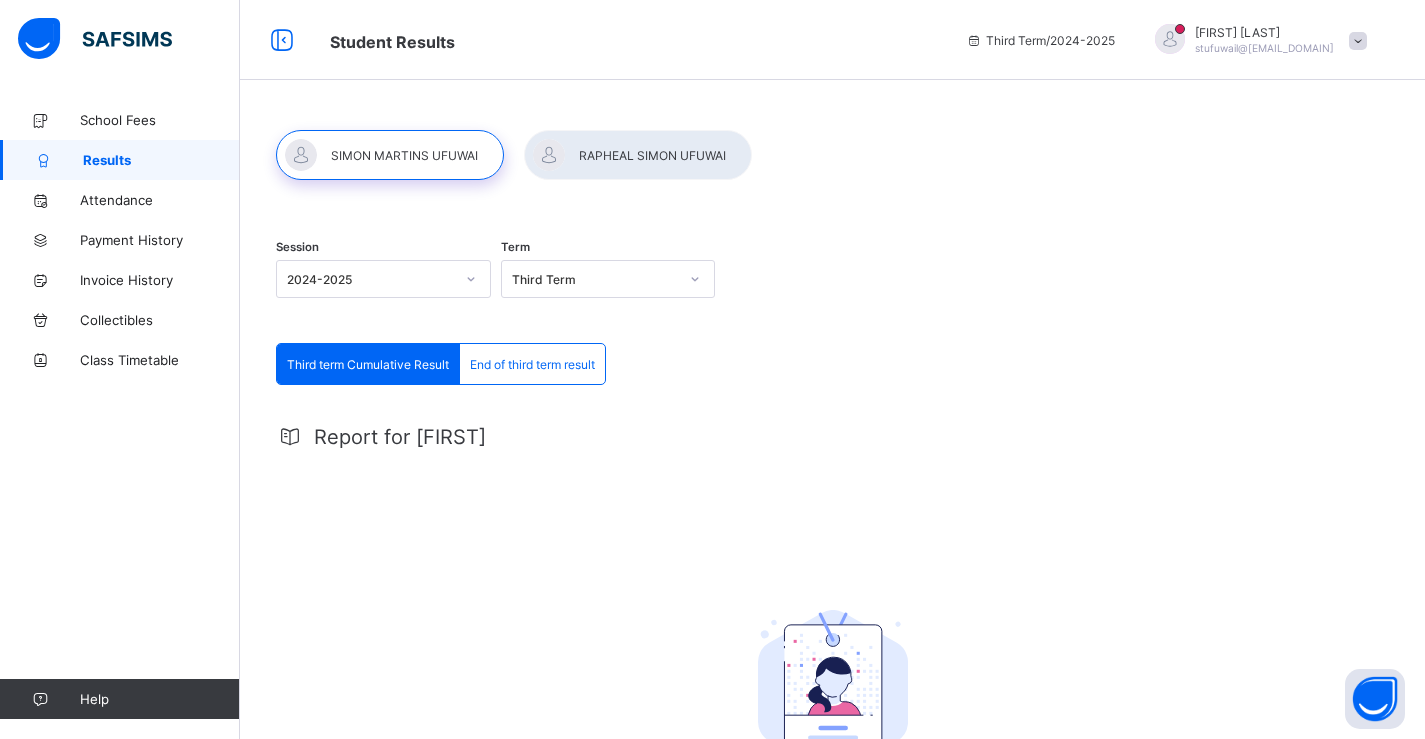 click at bounding box center [638, 155] 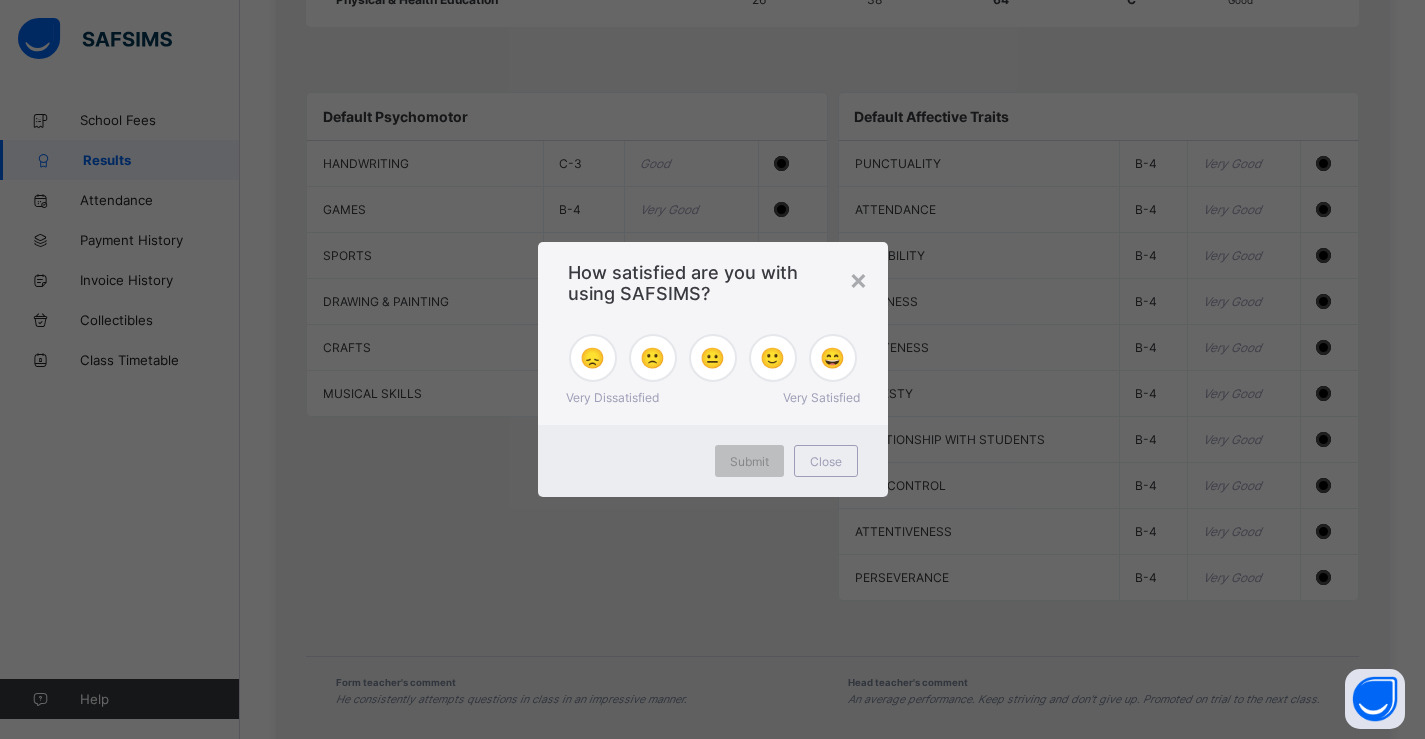 scroll, scrollTop: 1968, scrollLeft: 0, axis: vertical 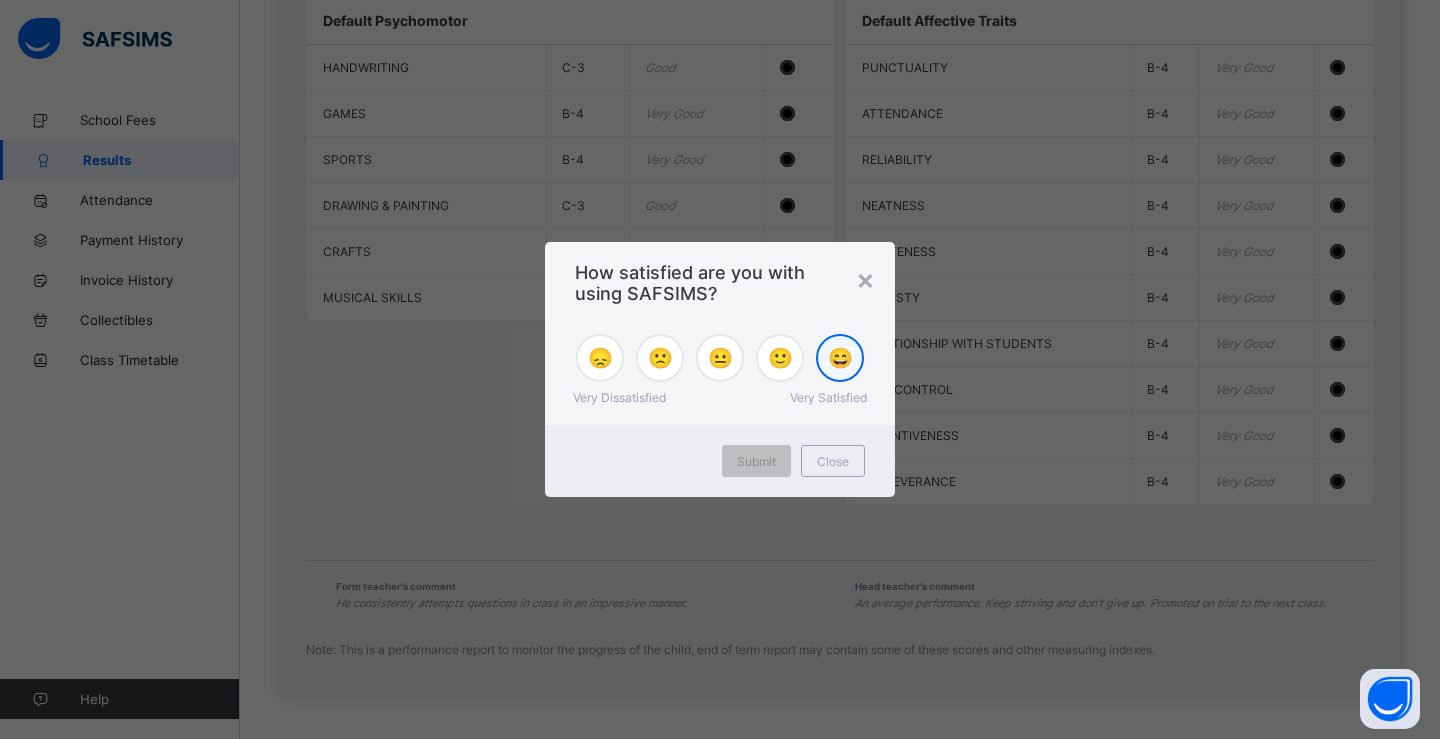 click on "😄" at bounding box center [840, 358] 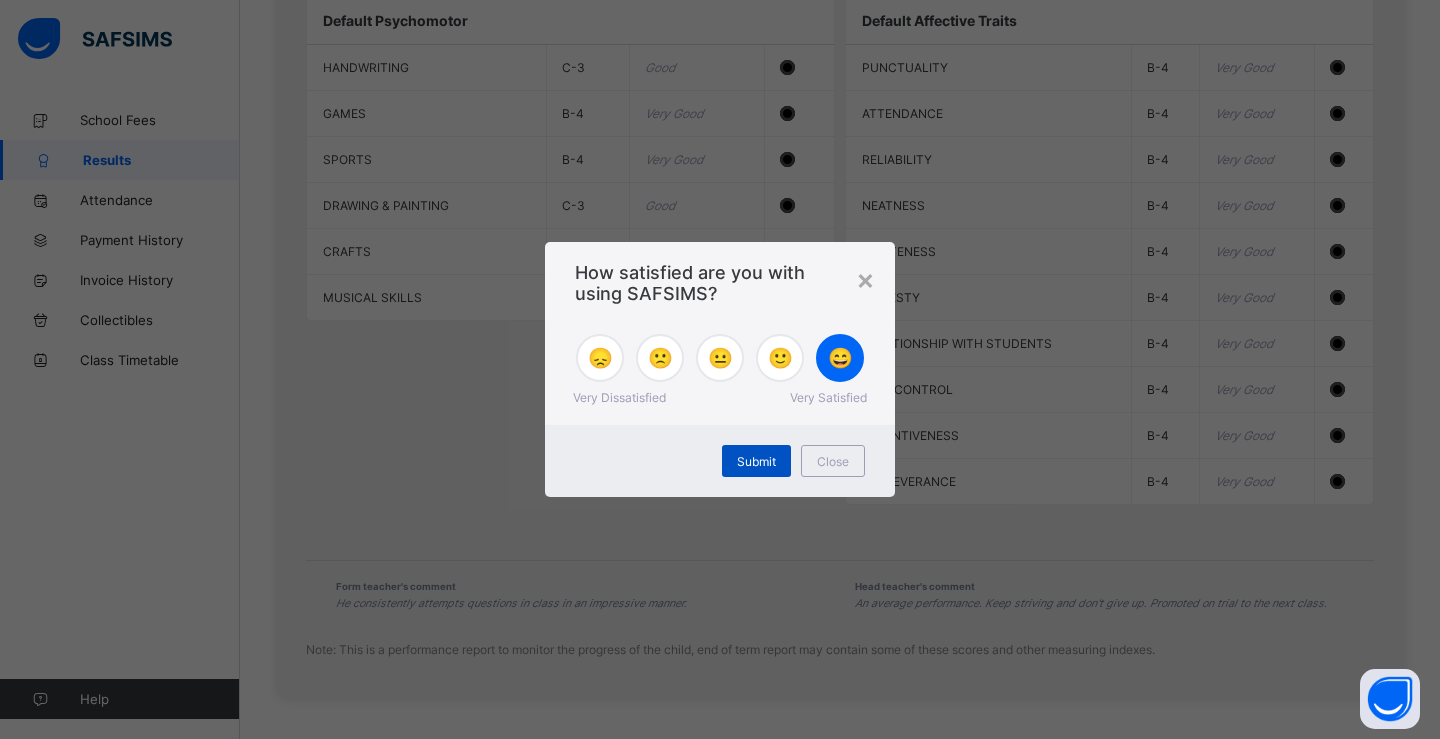 click on "Submit" at bounding box center (756, 461) 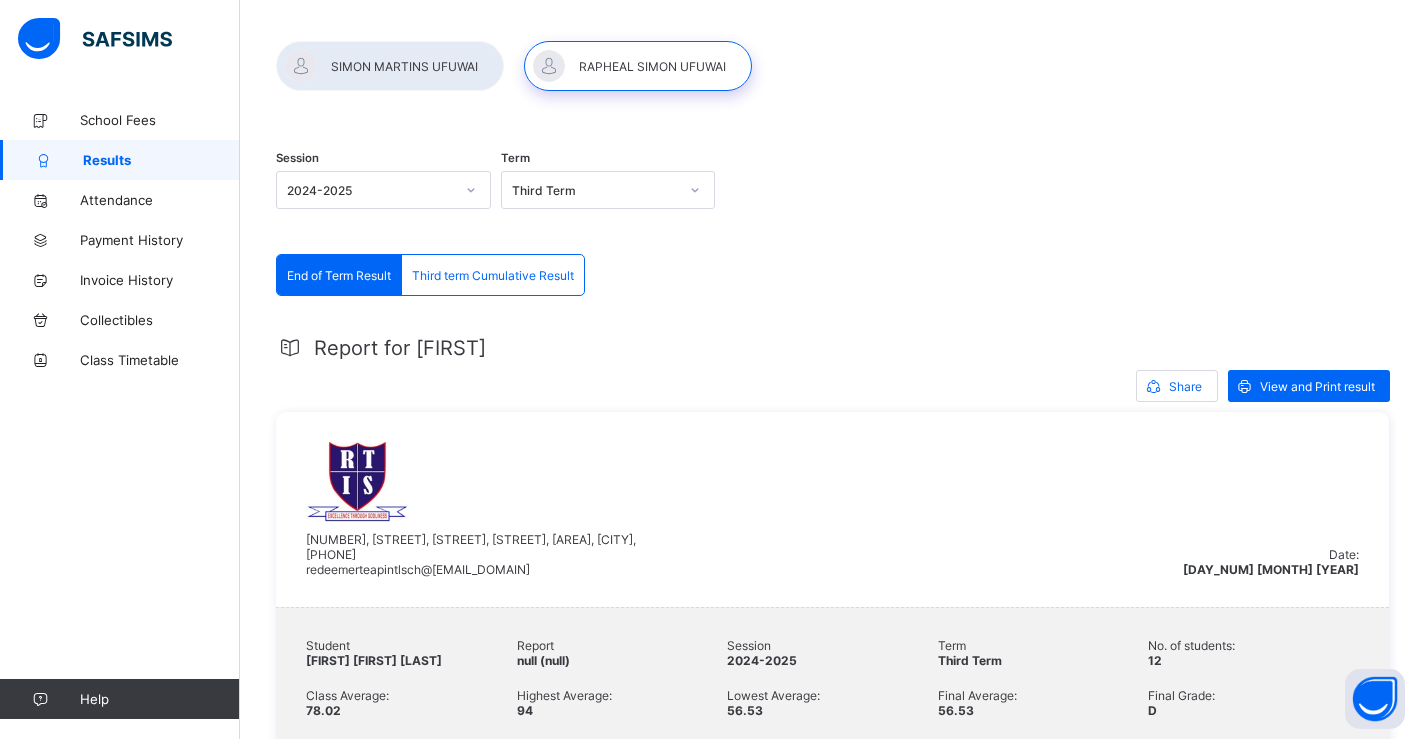 scroll, scrollTop: 68, scrollLeft: 0, axis: vertical 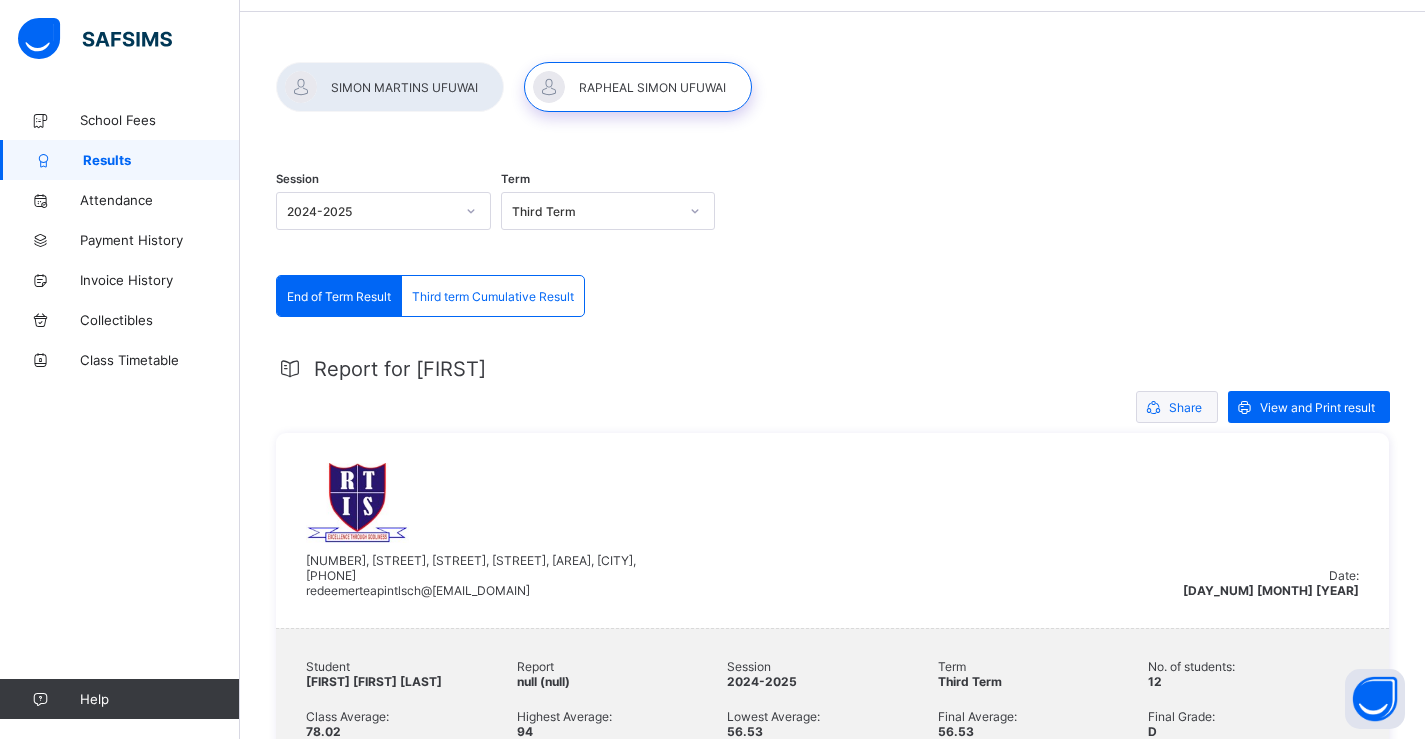 click on "Share" at bounding box center (1185, 407) 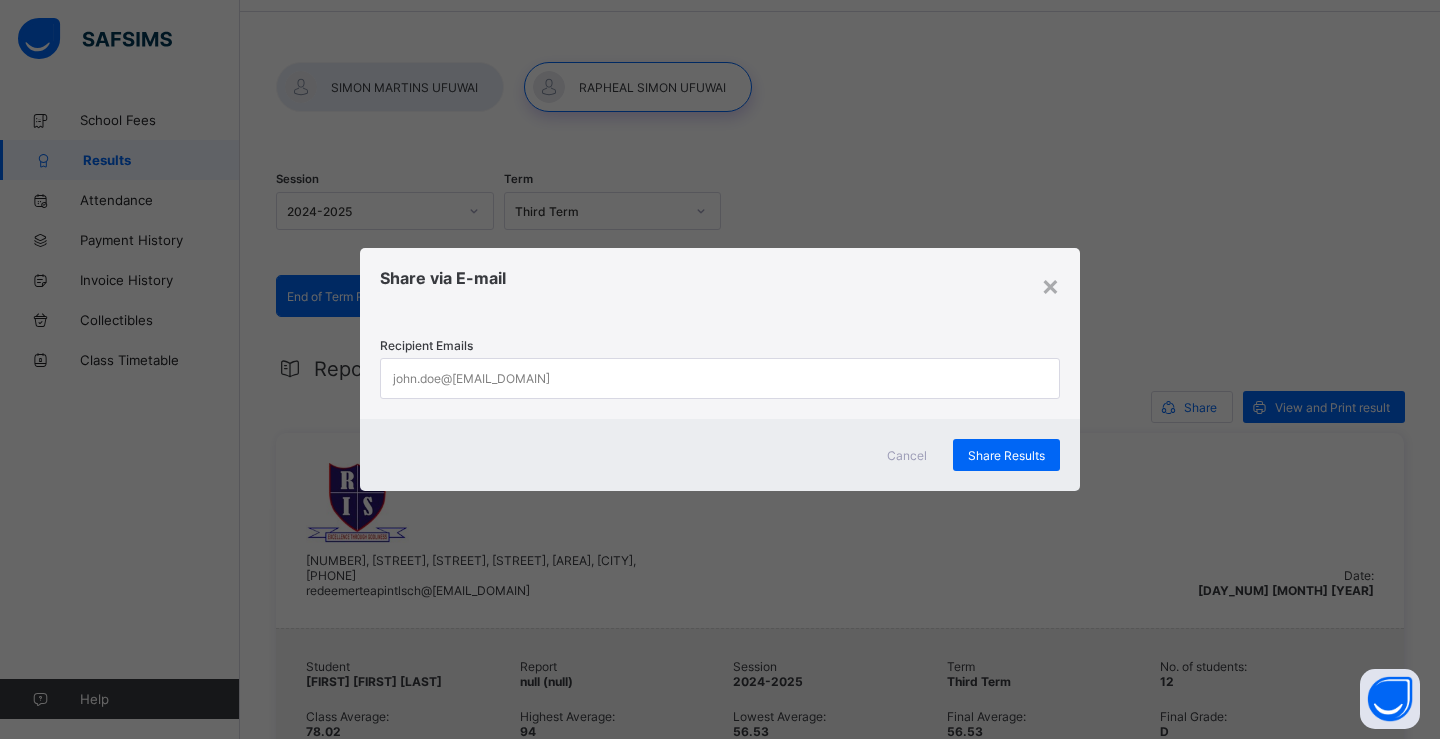 click on "john.doe@[EMAIL_DOMAIN]" at bounding box center (701, 378) 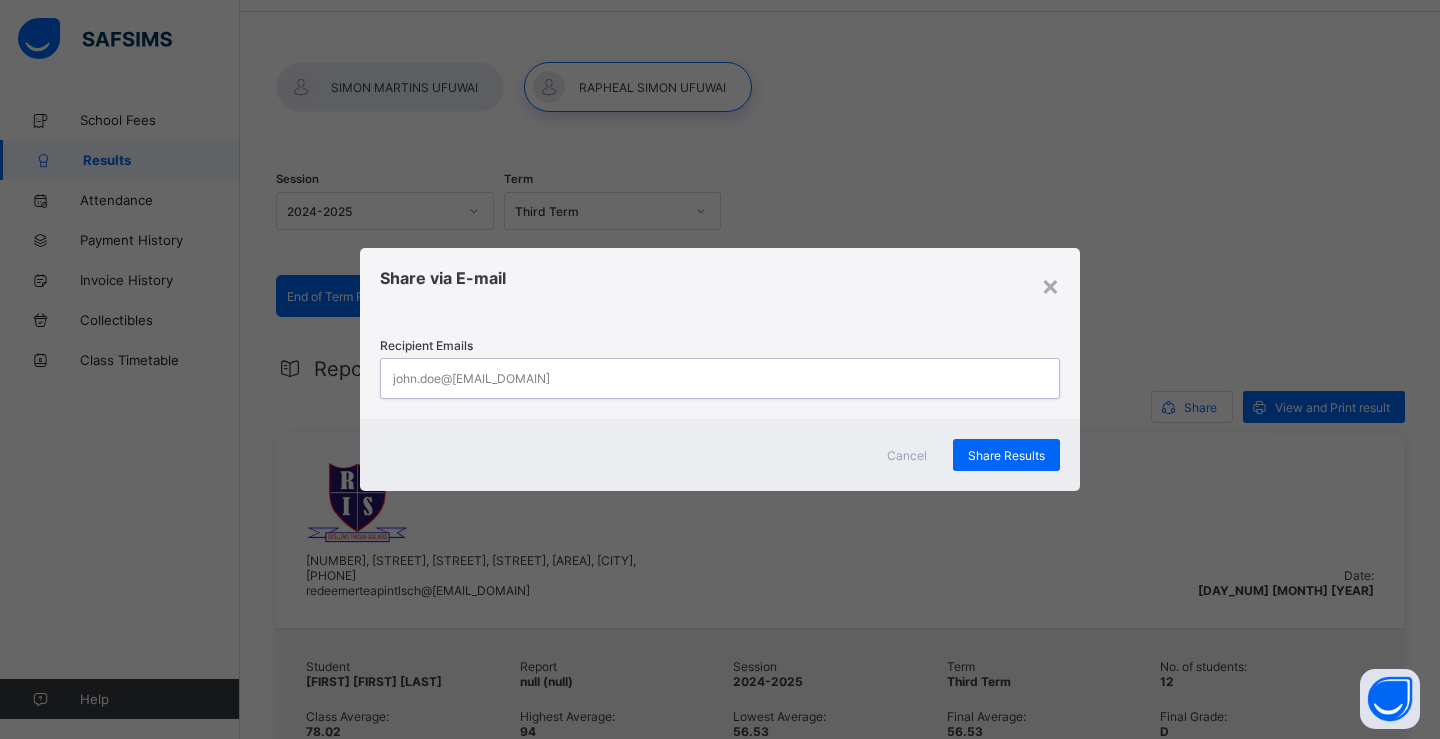 click on "× Share via E-mail Recipient Emails       0 results available. Use Up and Down to choose options, press Enter to select the currently focused option, press Escape to exit the menu, press Tab to select the option and exit the menu. [EMAIL] Cancel   Share Results" at bounding box center [720, 369] 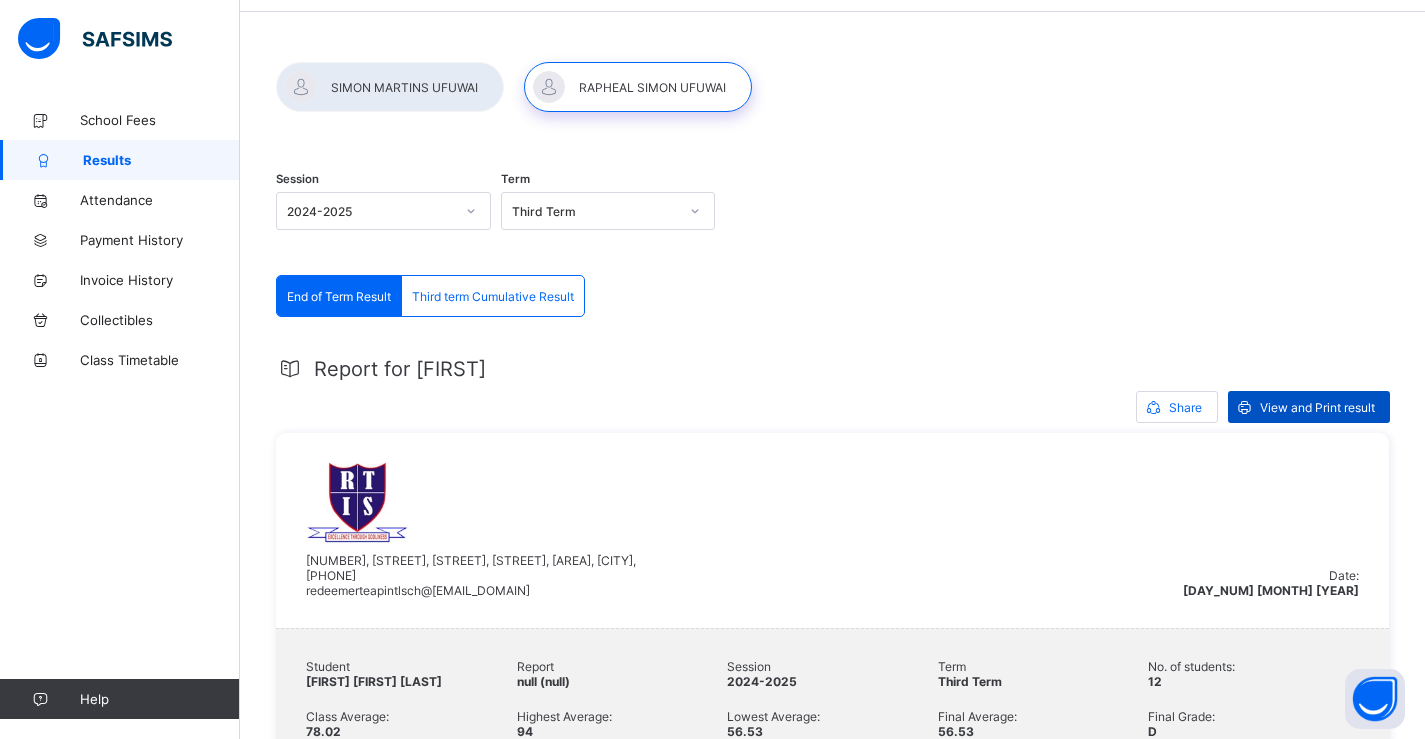 click at bounding box center (1244, 407) 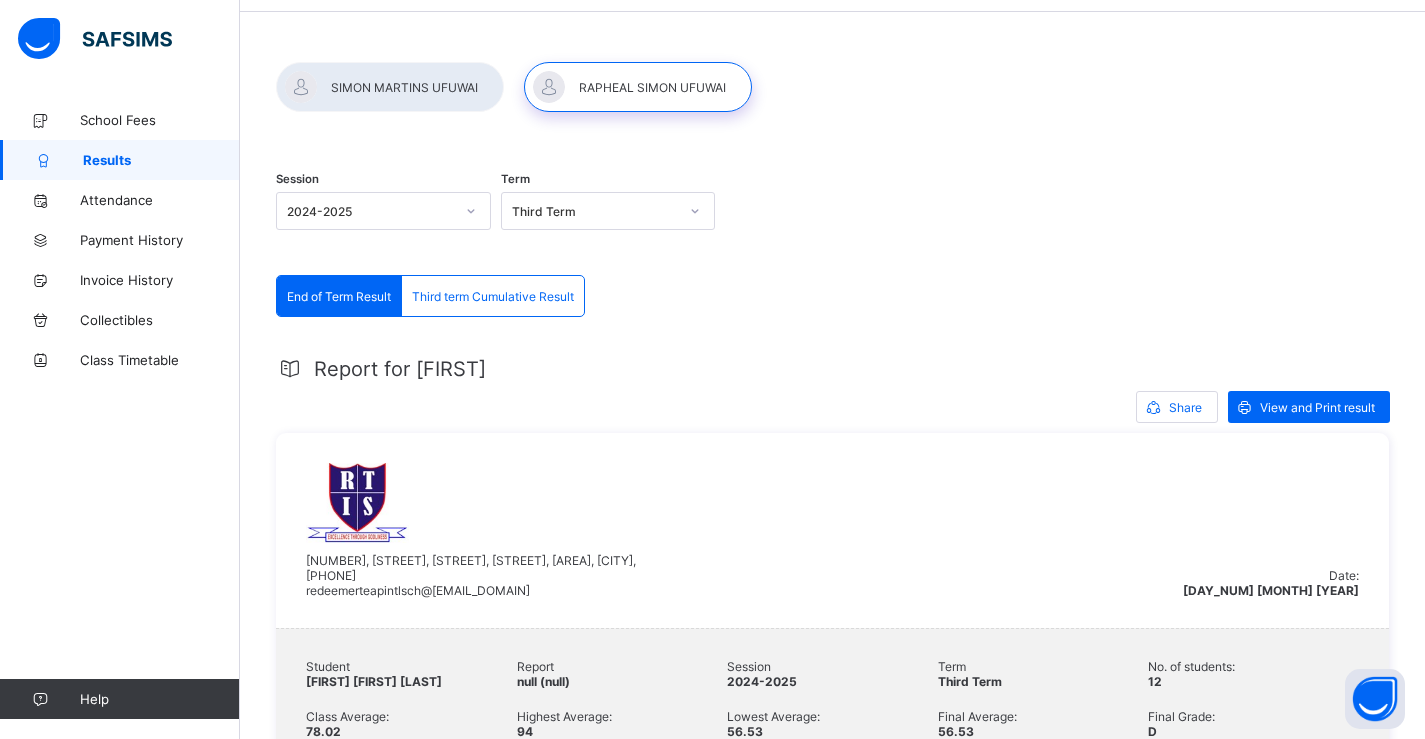 click on "Third term Cumulative Result" at bounding box center (493, 296) 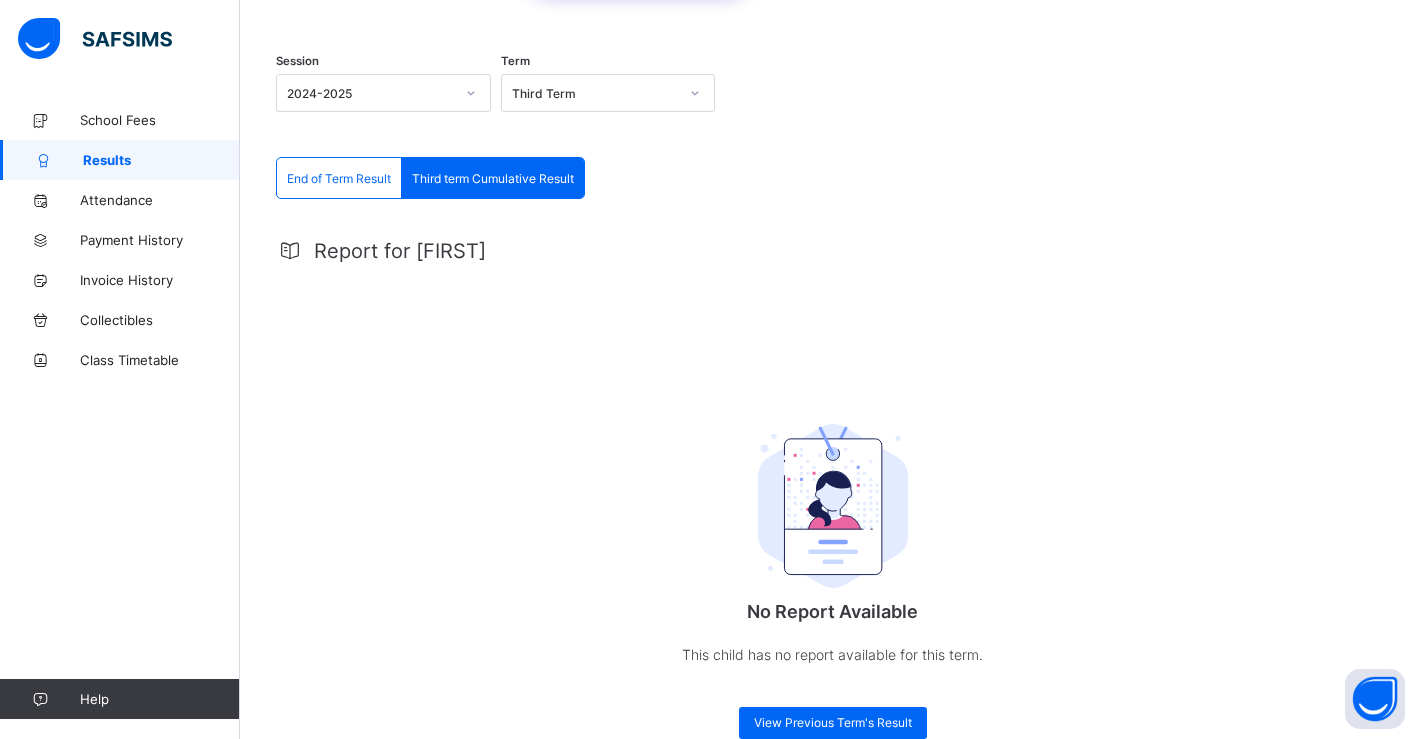 scroll, scrollTop: 227, scrollLeft: 0, axis: vertical 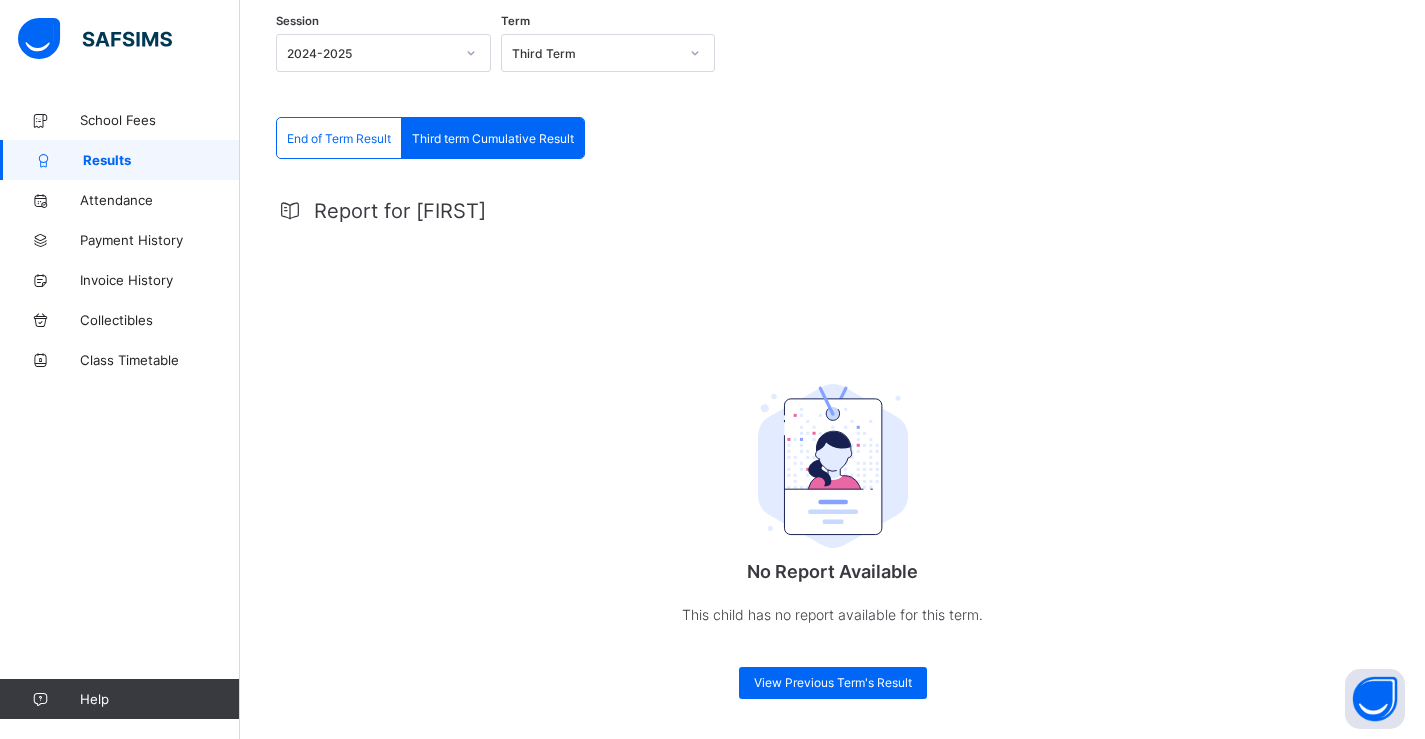 click on "End of Term Result" at bounding box center [339, 138] 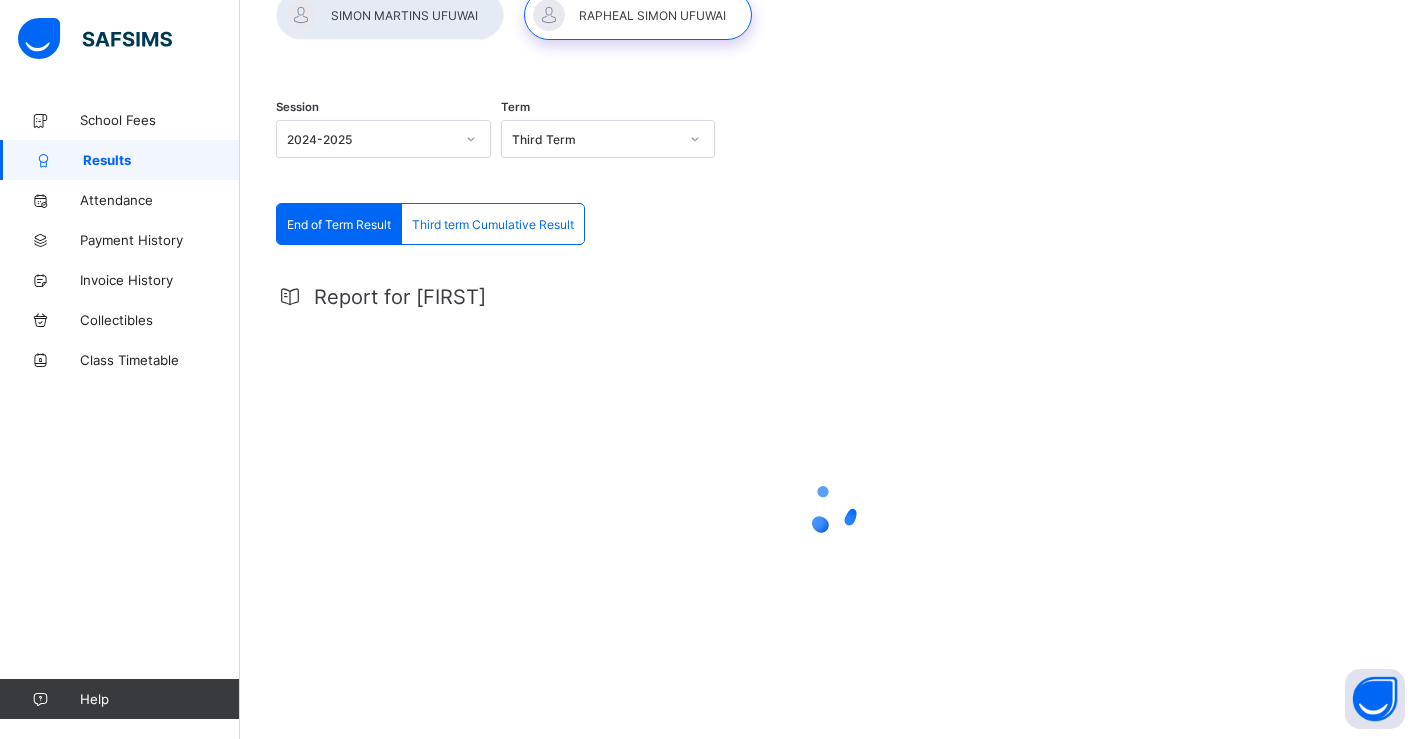 scroll, scrollTop: 227, scrollLeft: 0, axis: vertical 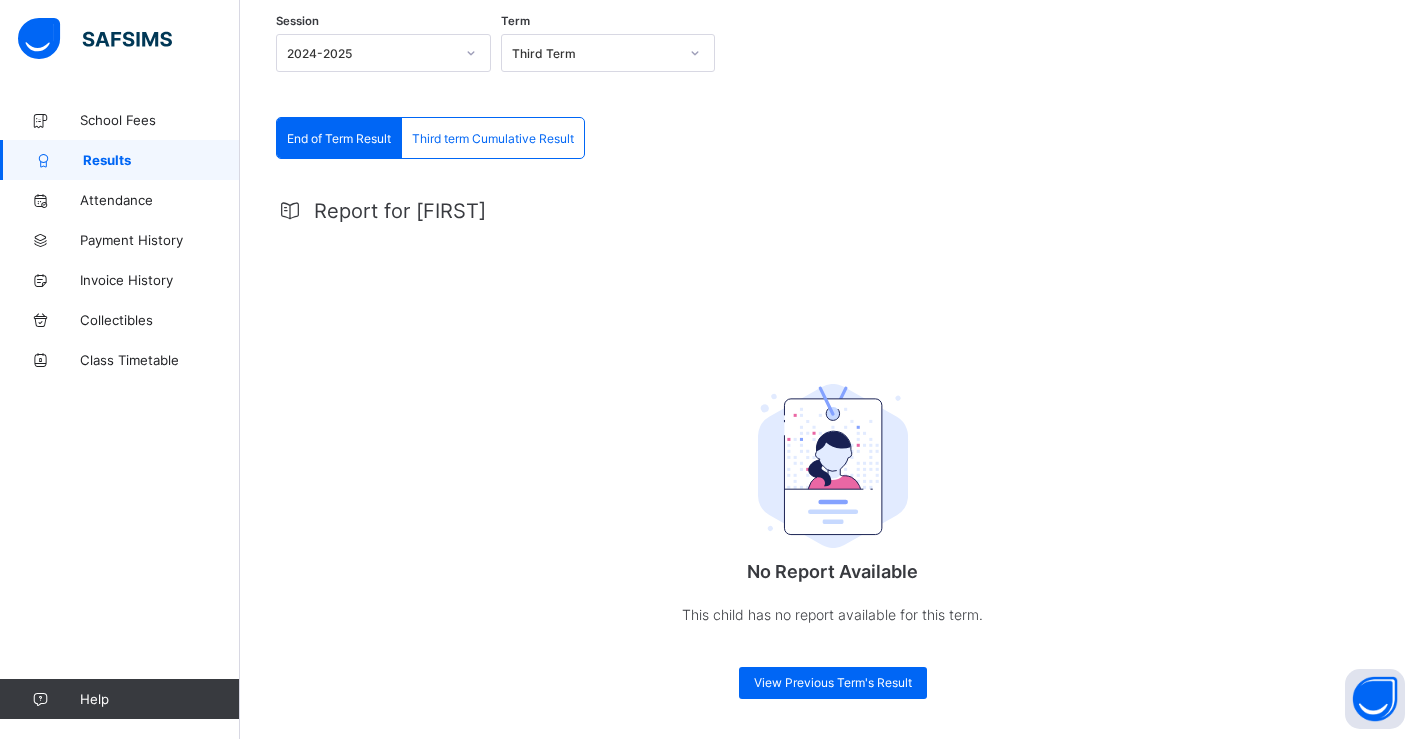 click on "End of Term Result" at bounding box center (339, 138) 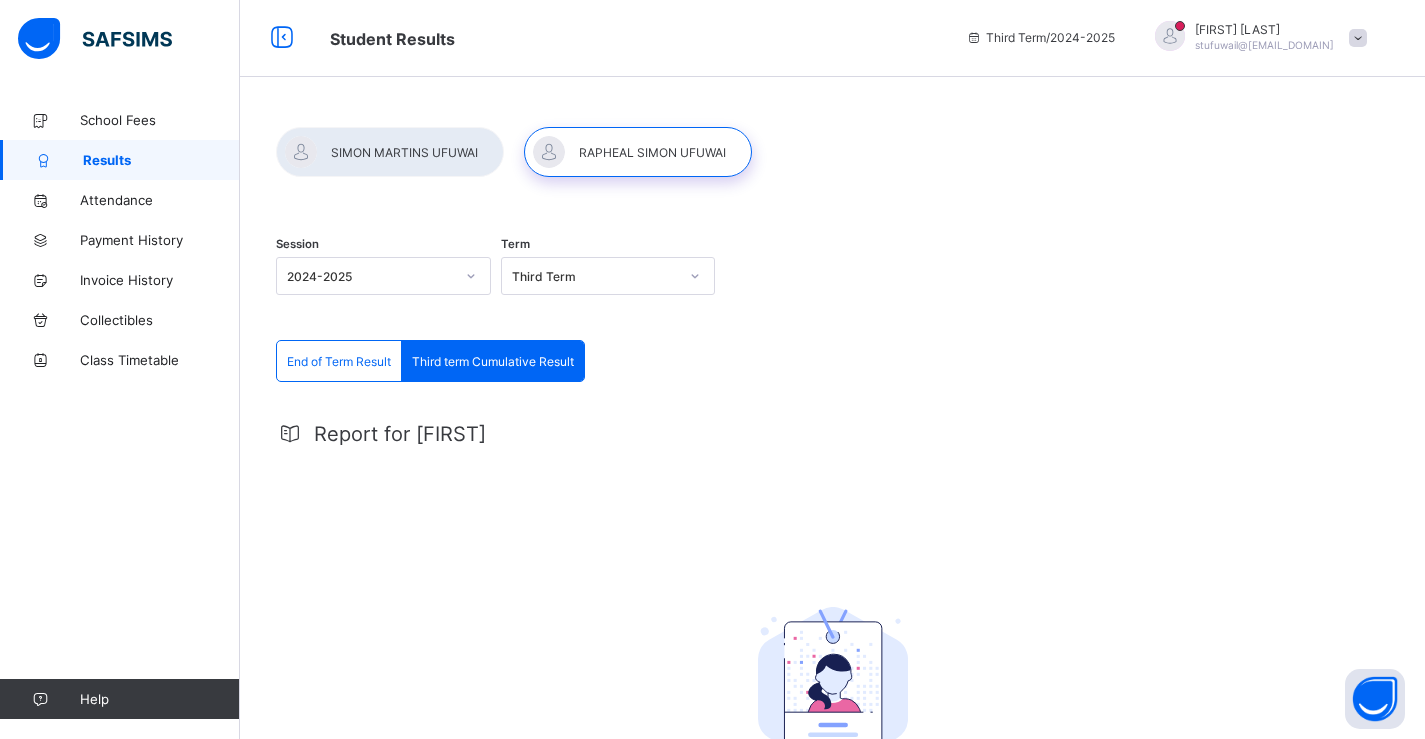 scroll, scrollTop: 0, scrollLeft: 0, axis: both 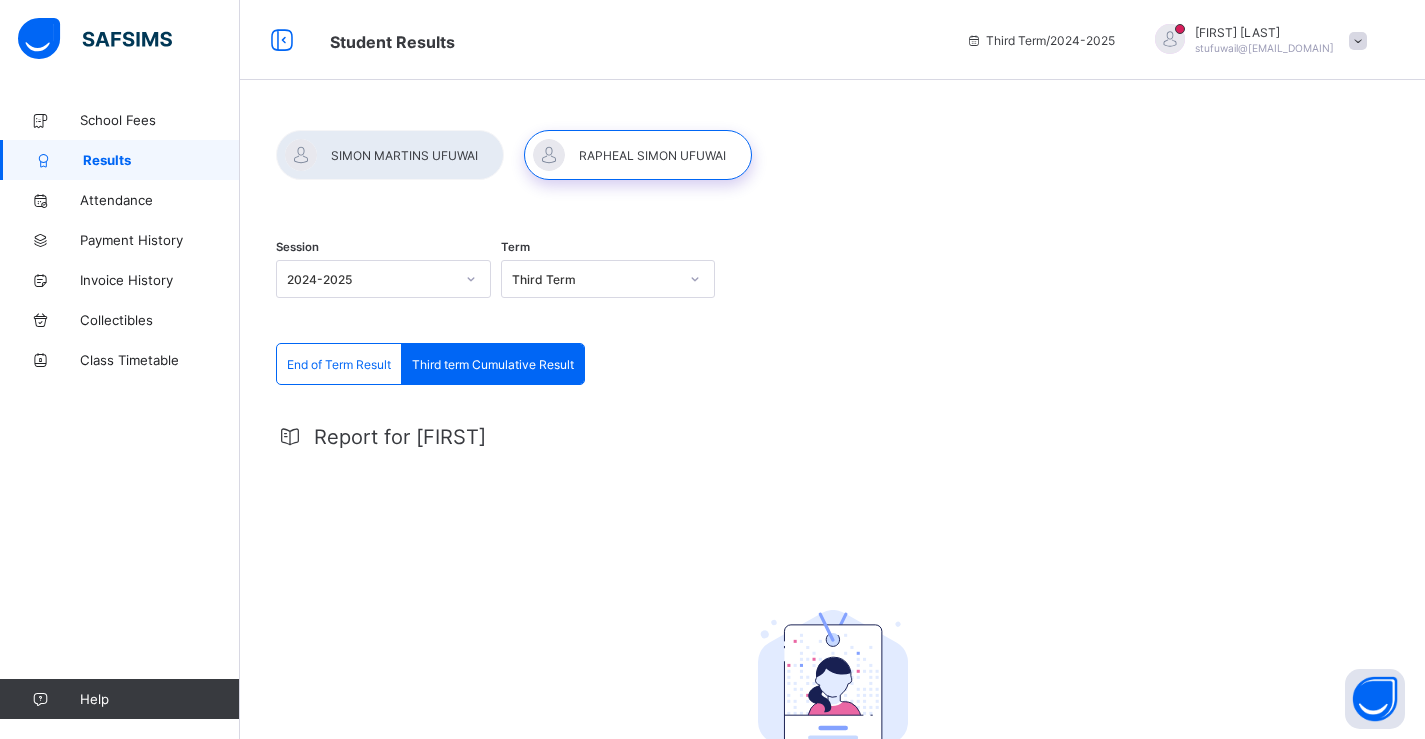 click at bounding box center (390, 155) 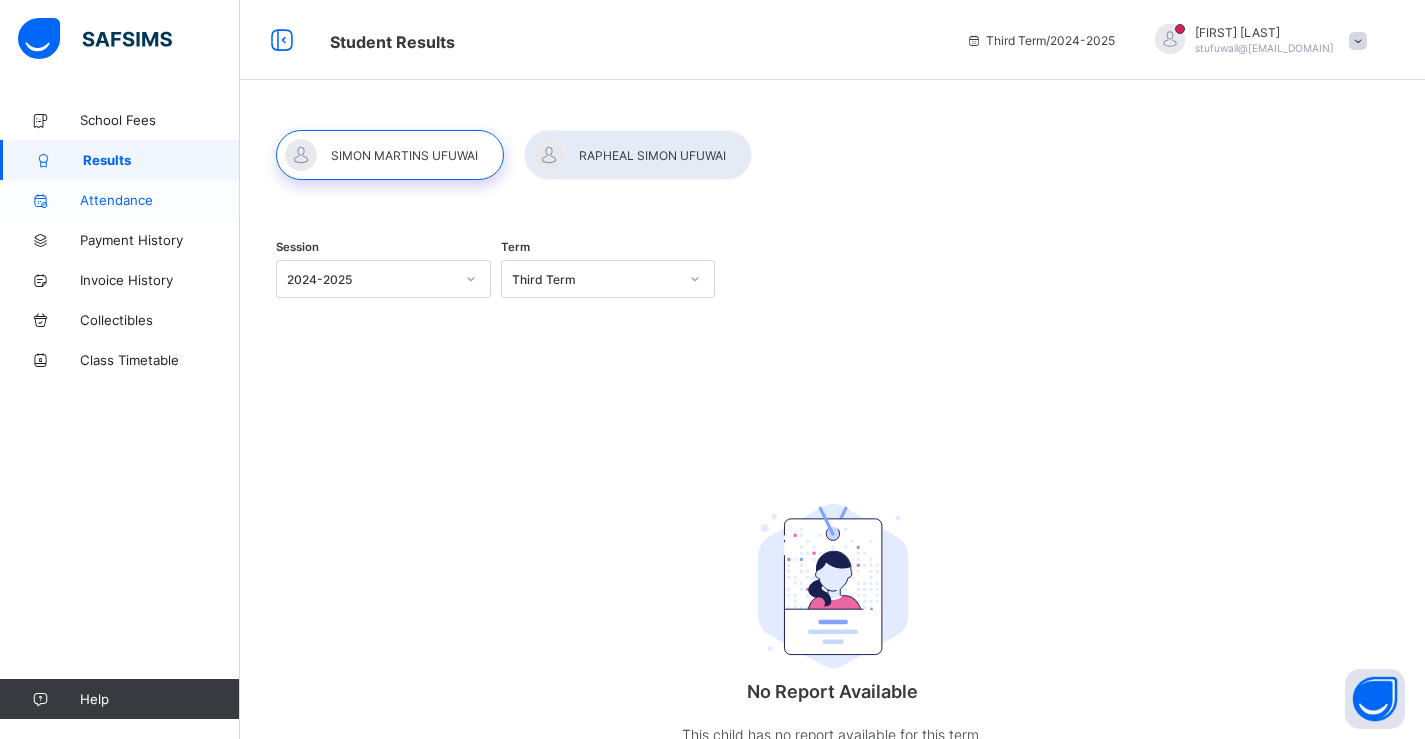click on "Attendance" at bounding box center [160, 200] 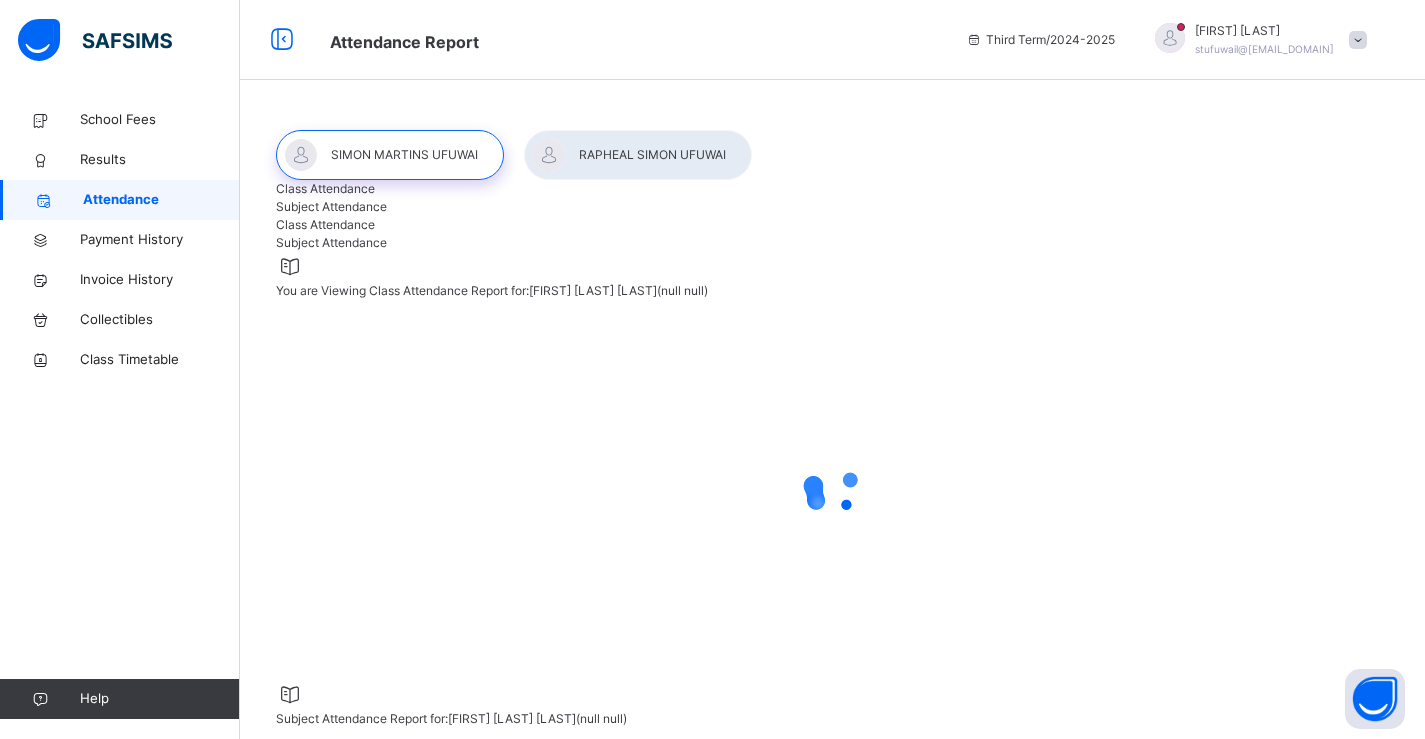 select on "****" 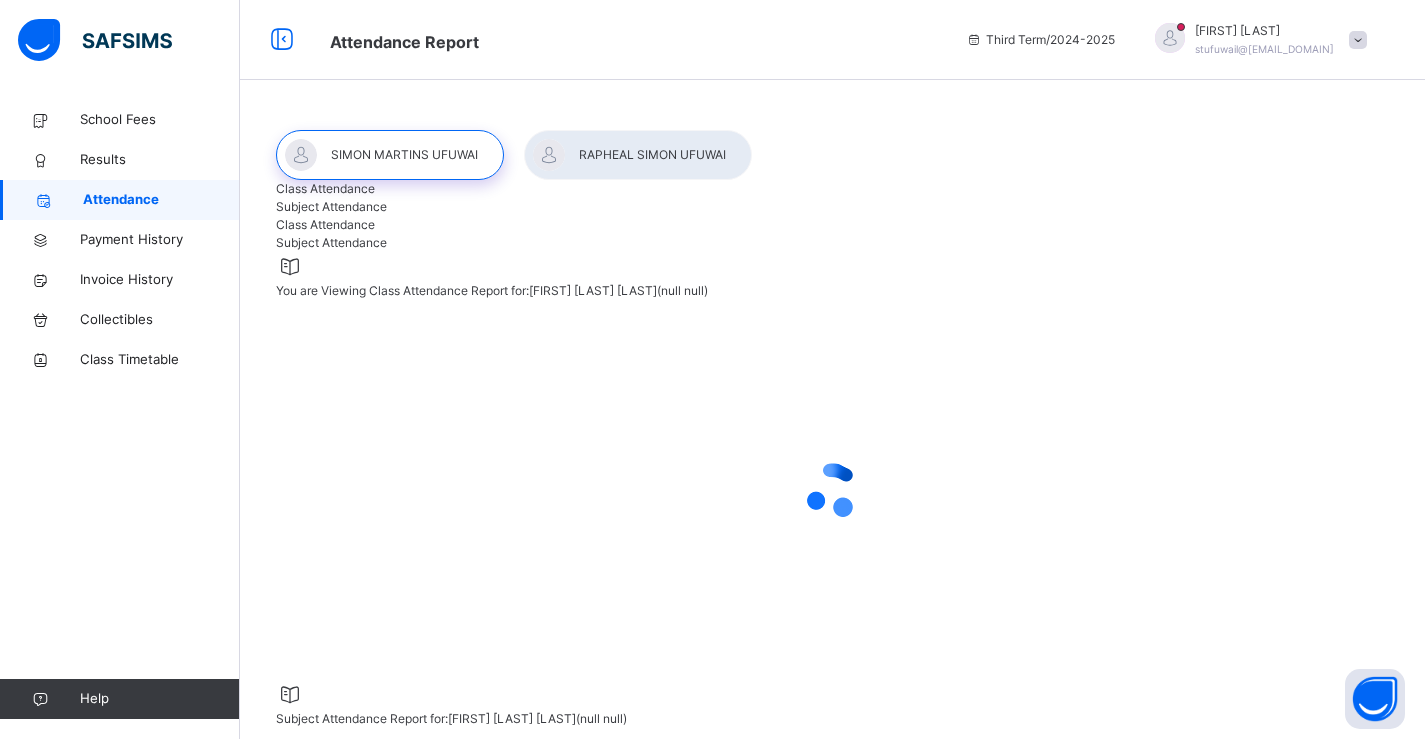 select on "*" 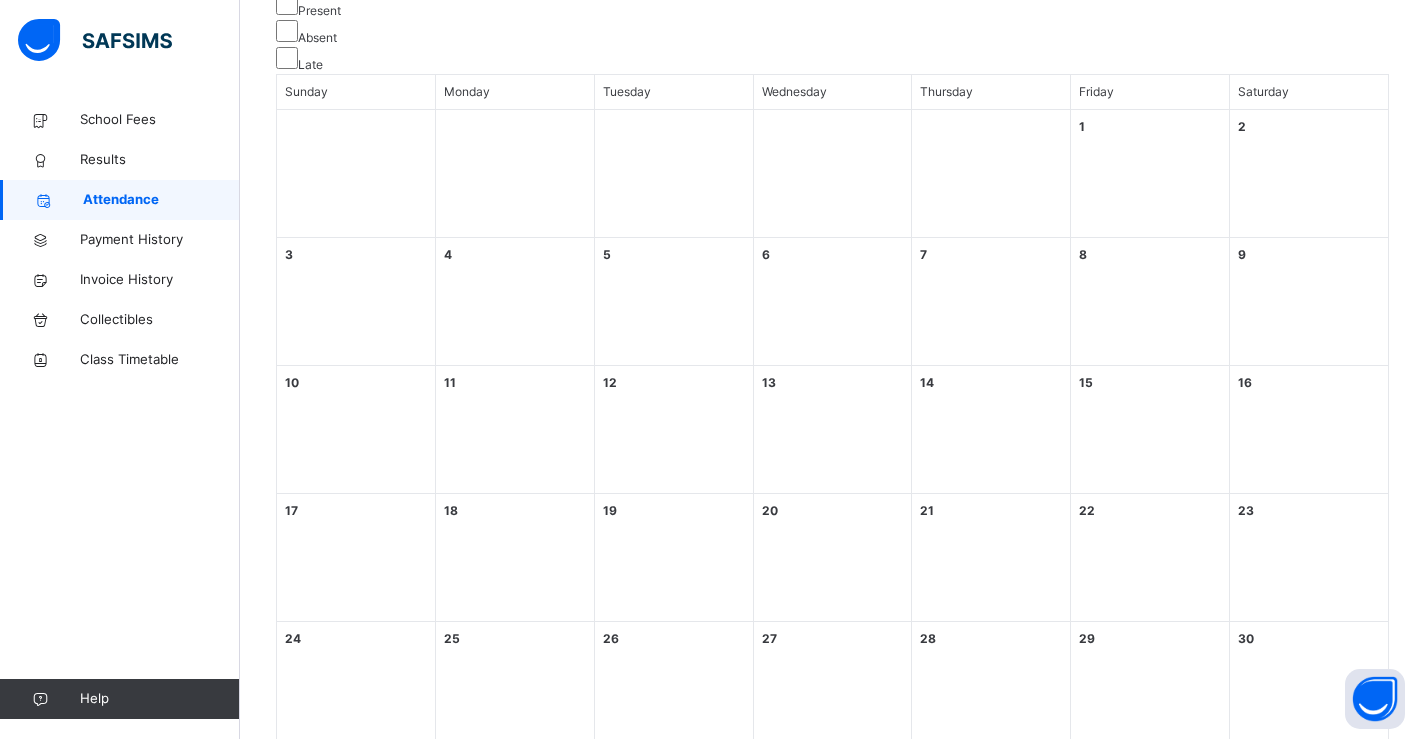 scroll, scrollTop: 0, scrollLeft: 0, axis: both 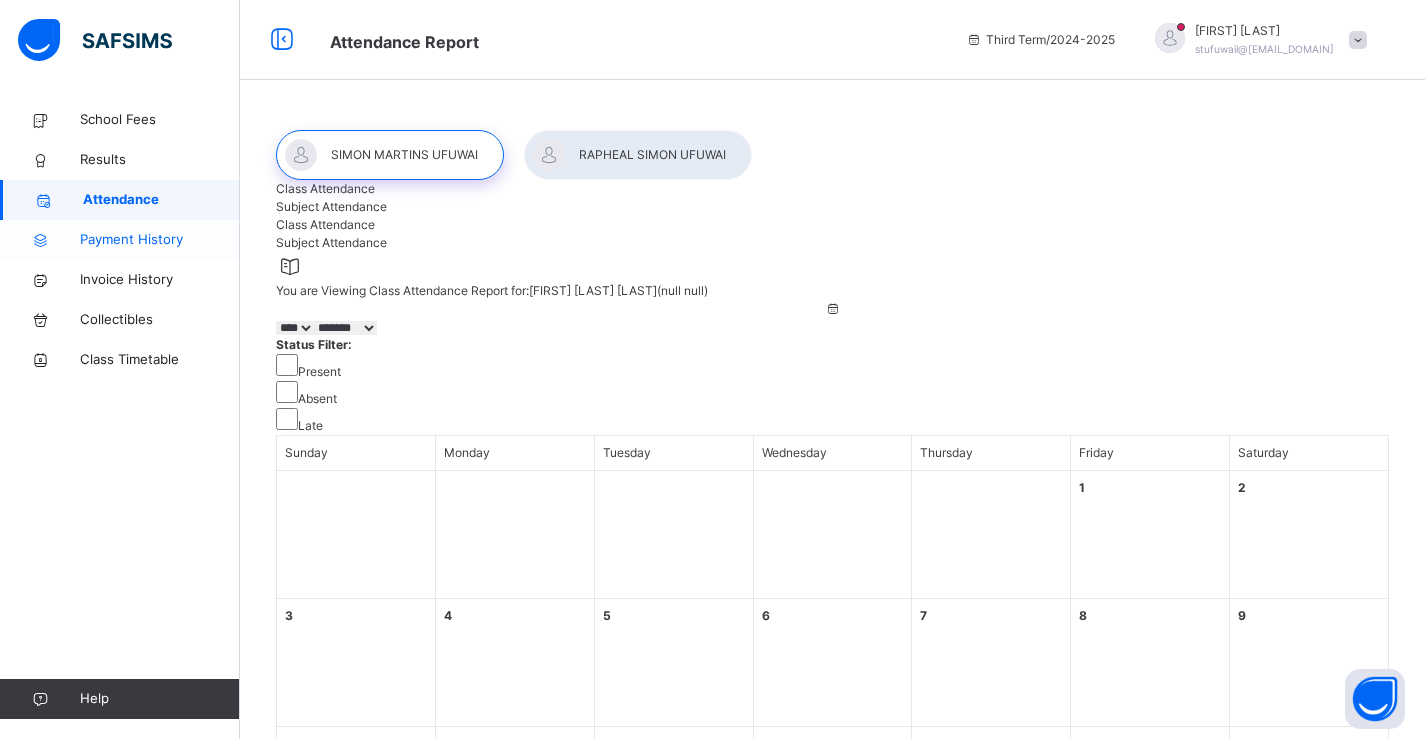 click on "Payment History" at bounding box center [160, 240] 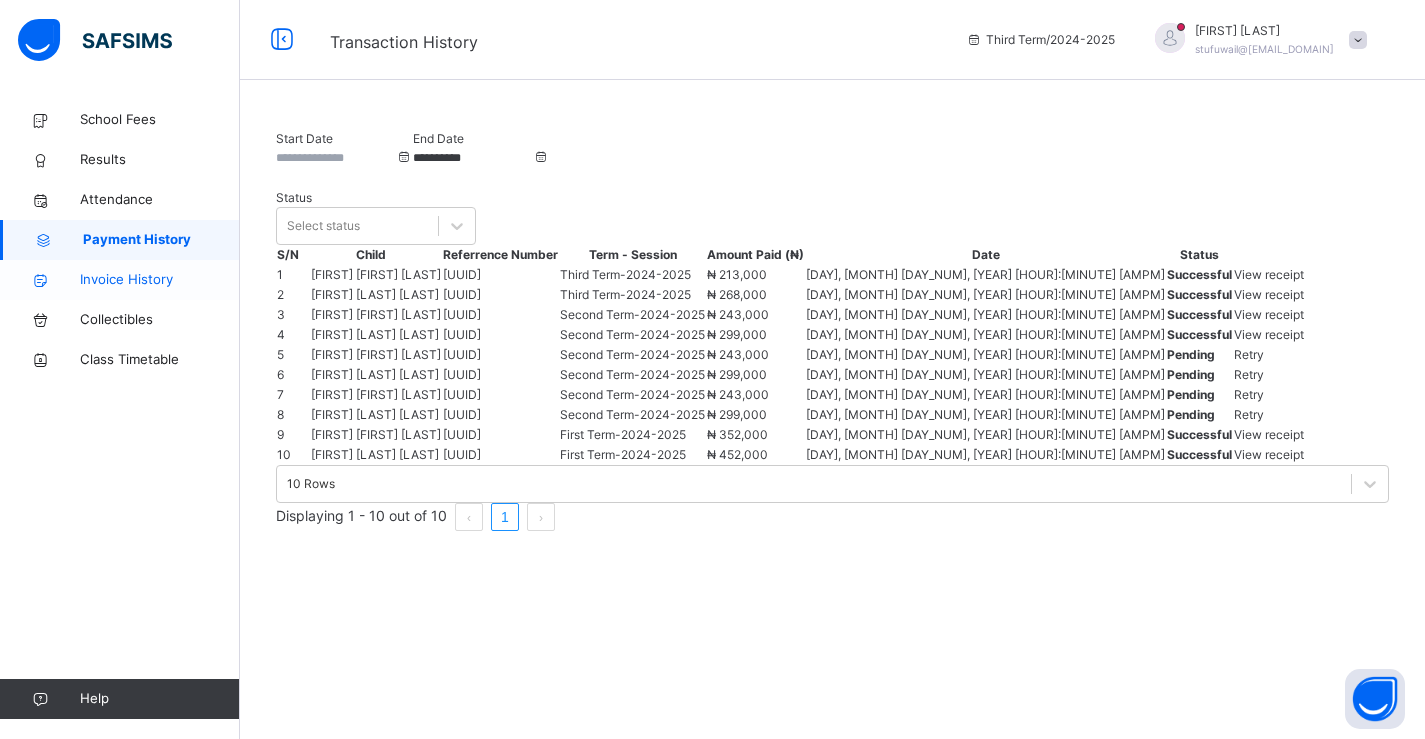 click on "Invoice History" at bounding box center (160, 280) 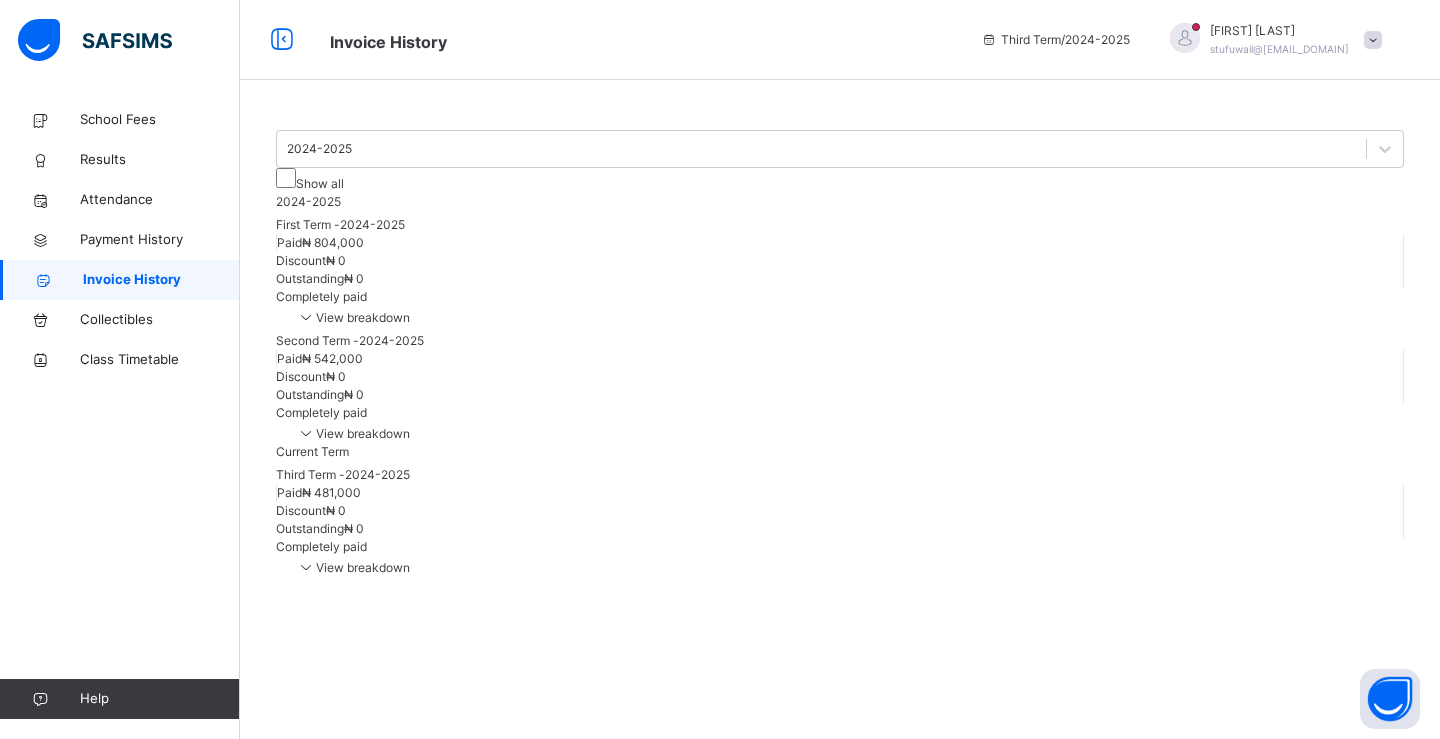 click at bounding box center (306, 316) 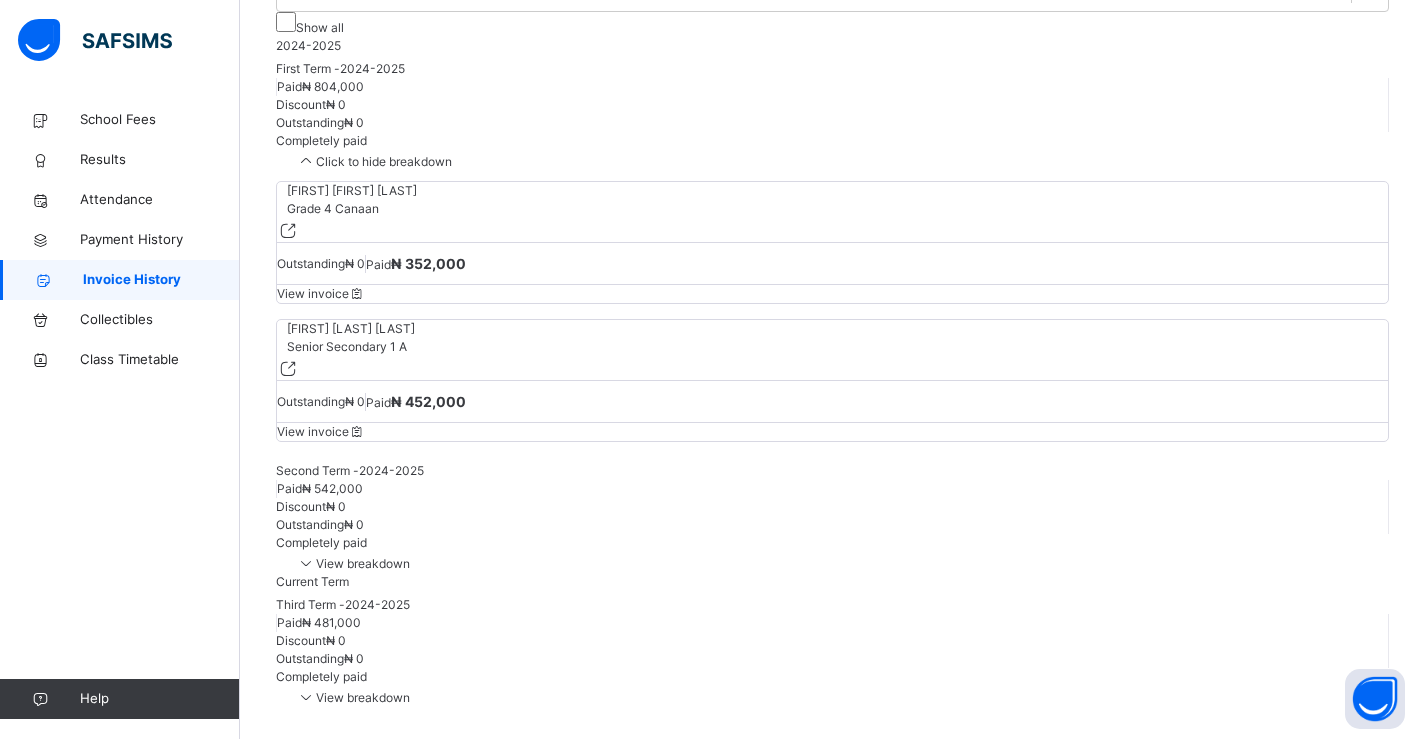scroll, scrollTop: 179, scrollLeft: 0, axis: vertical 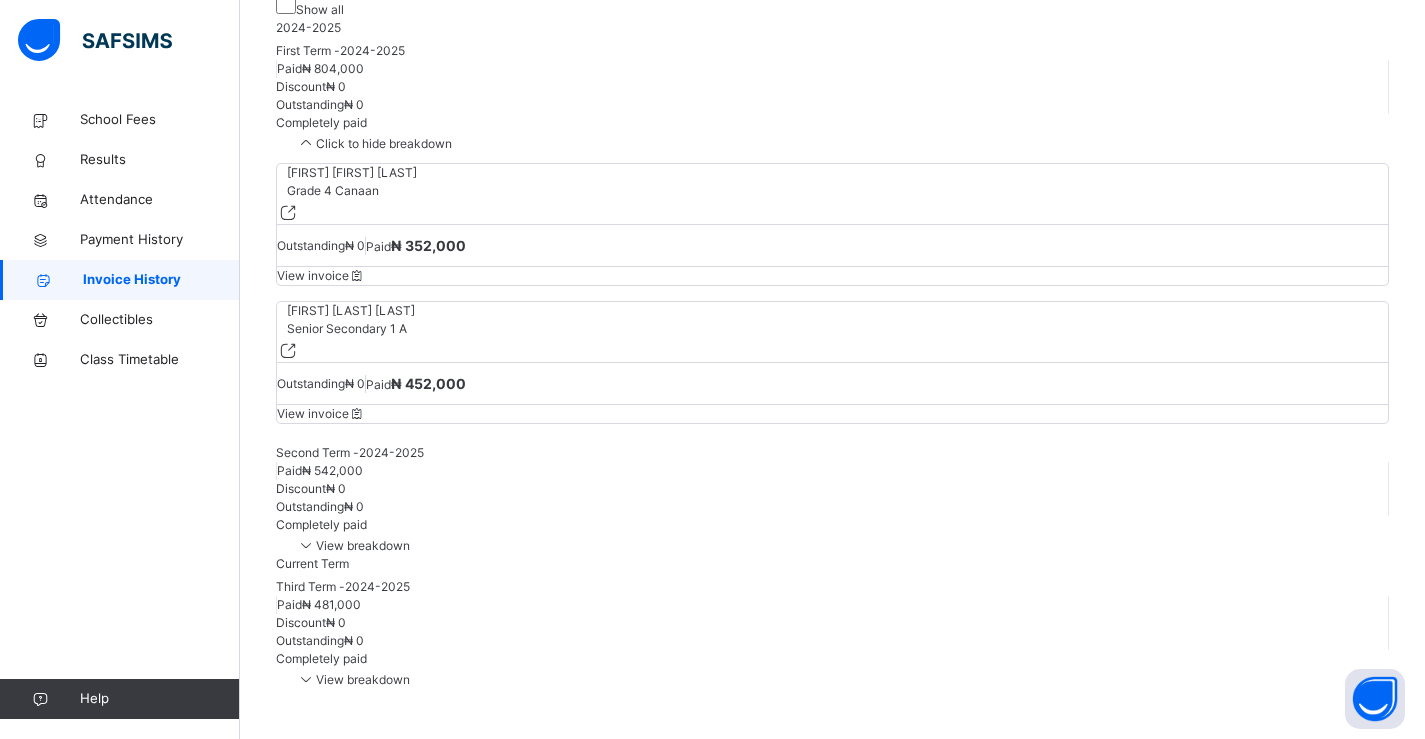 click at bounding box center (306, 544) 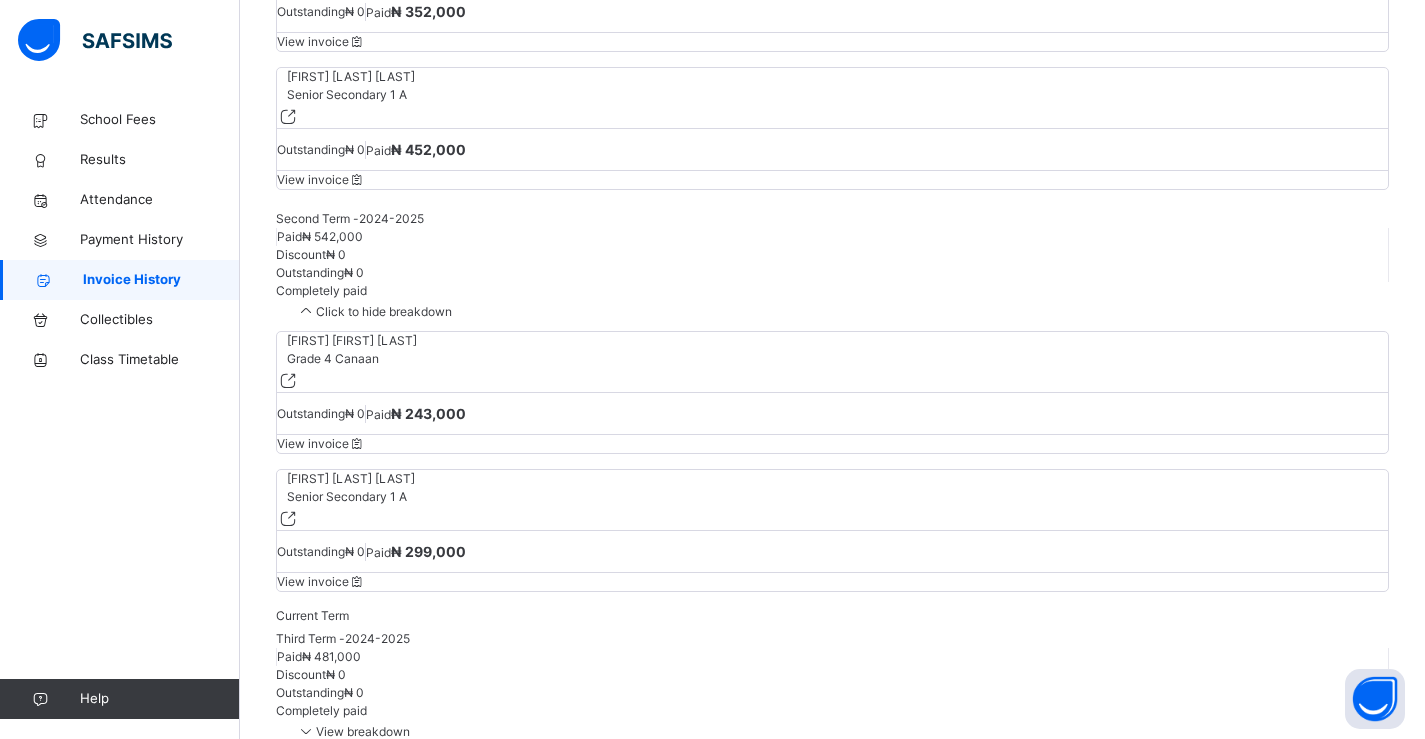 scroll, scrollTop: 429, scrollLeft: 0, axis: vertical 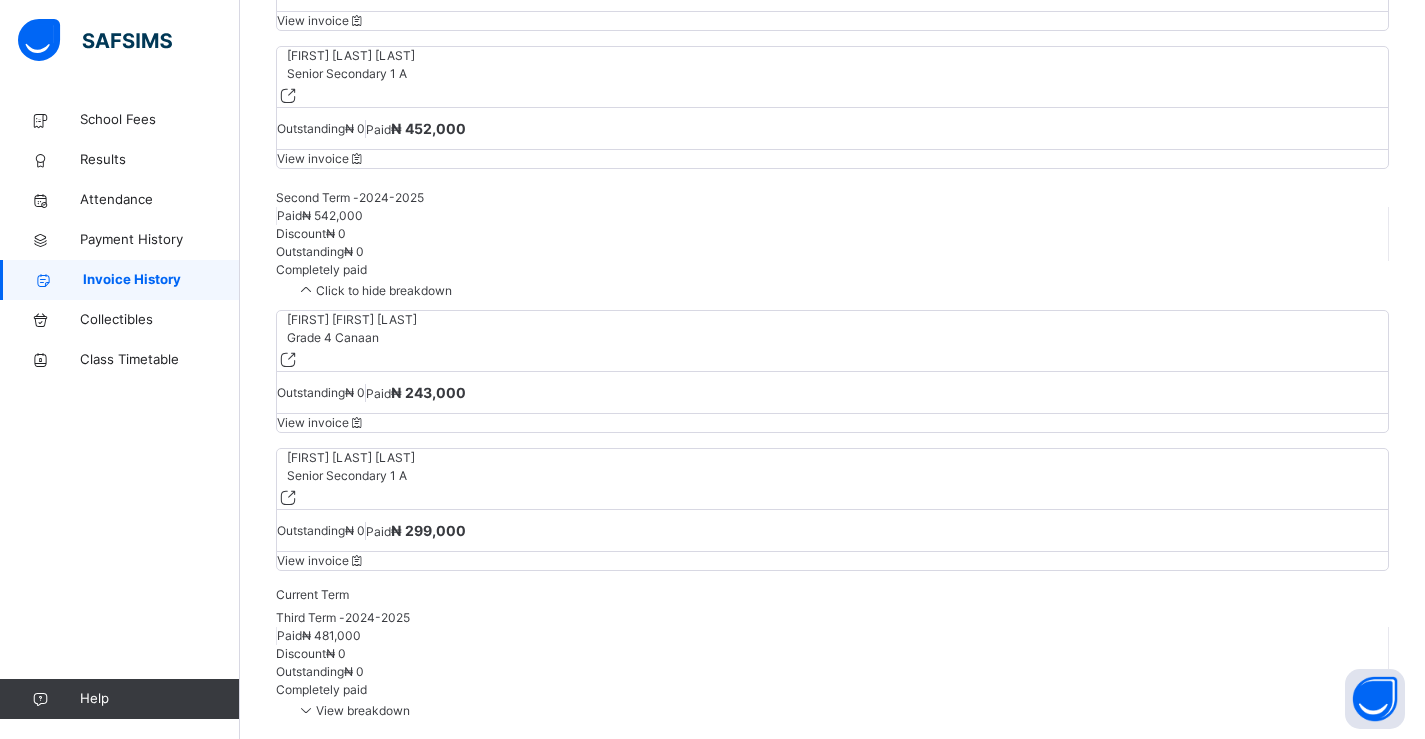 click at bounding box center (306, 709) 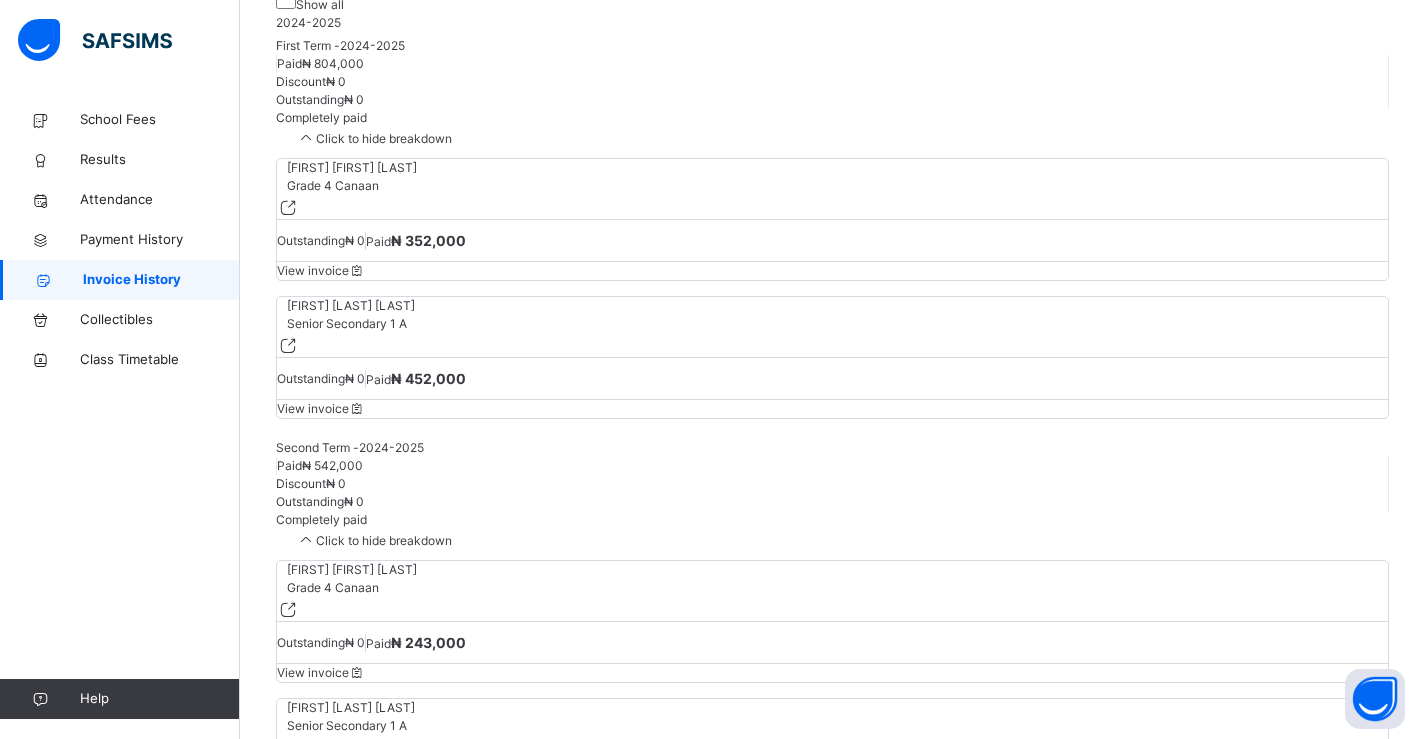 scroll, scrollTop: 0, scrollLeft: 0, axis: both 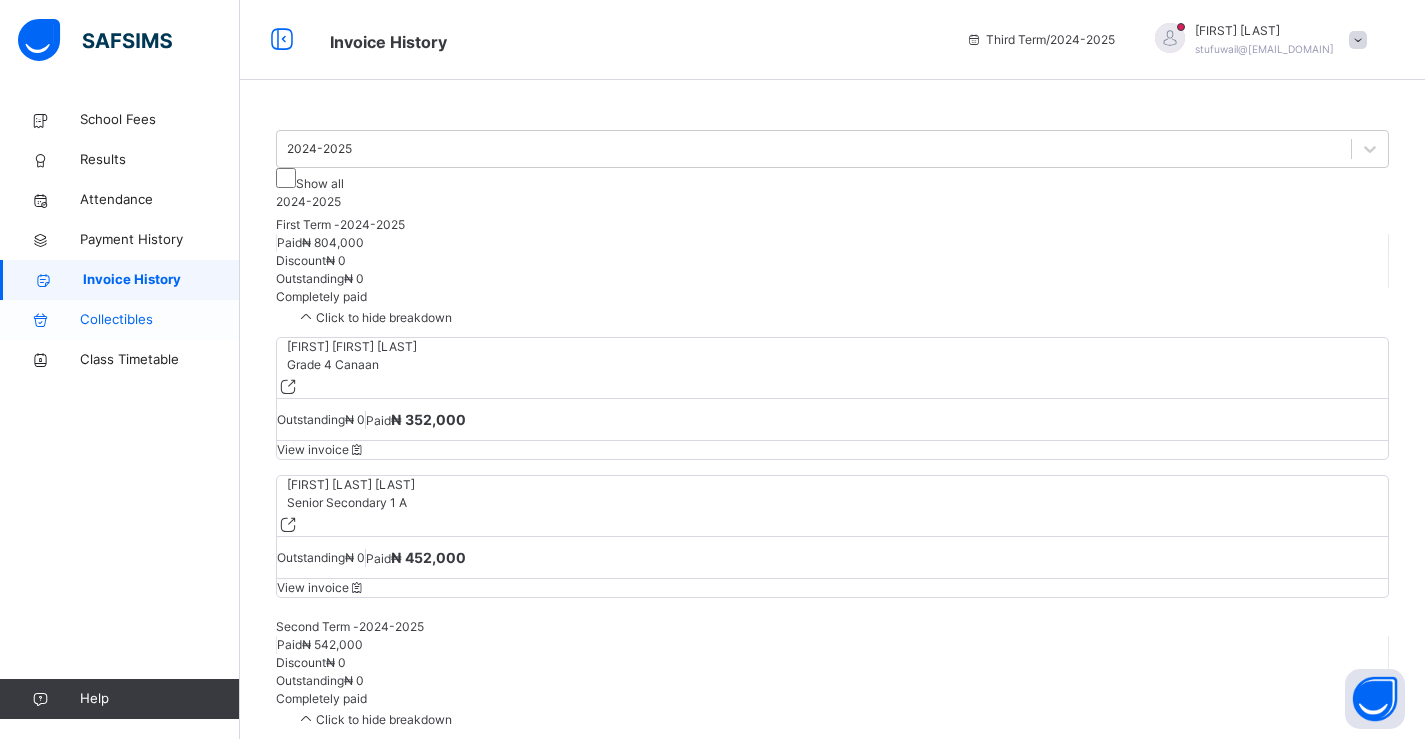 click on "Collectibles" at bounding box center (160, 320) 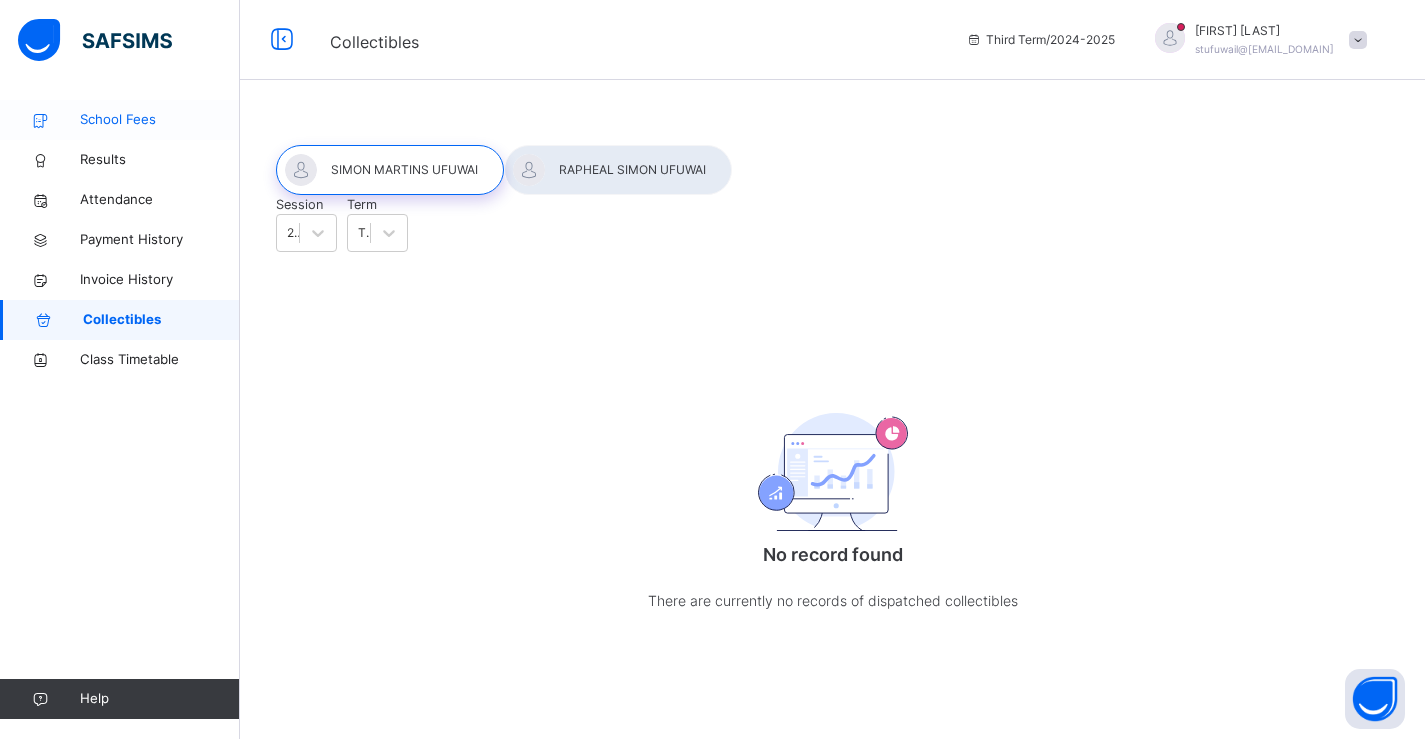 click on "School Fees" at bounding box center [160, 120] 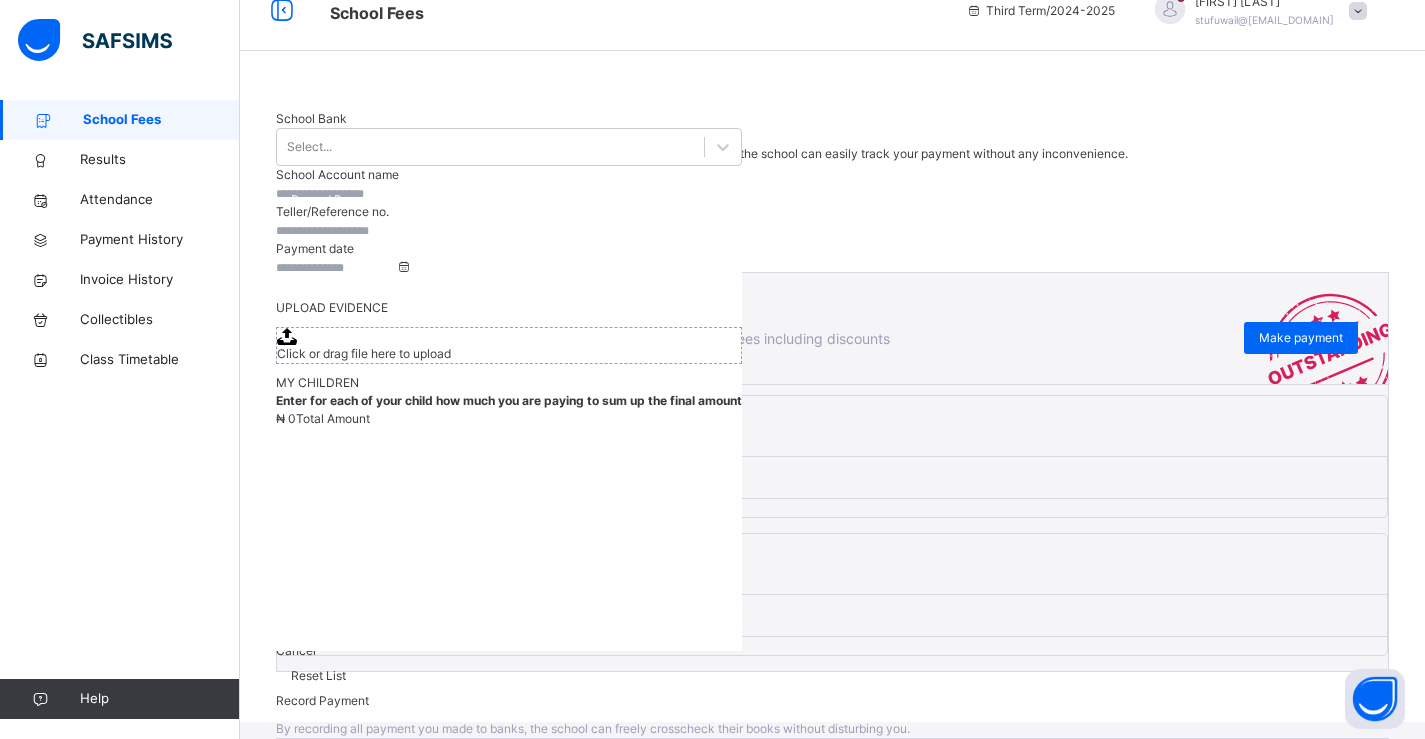 scroll, scrollTop: 41, scrollLeft: 0, axis: vertical 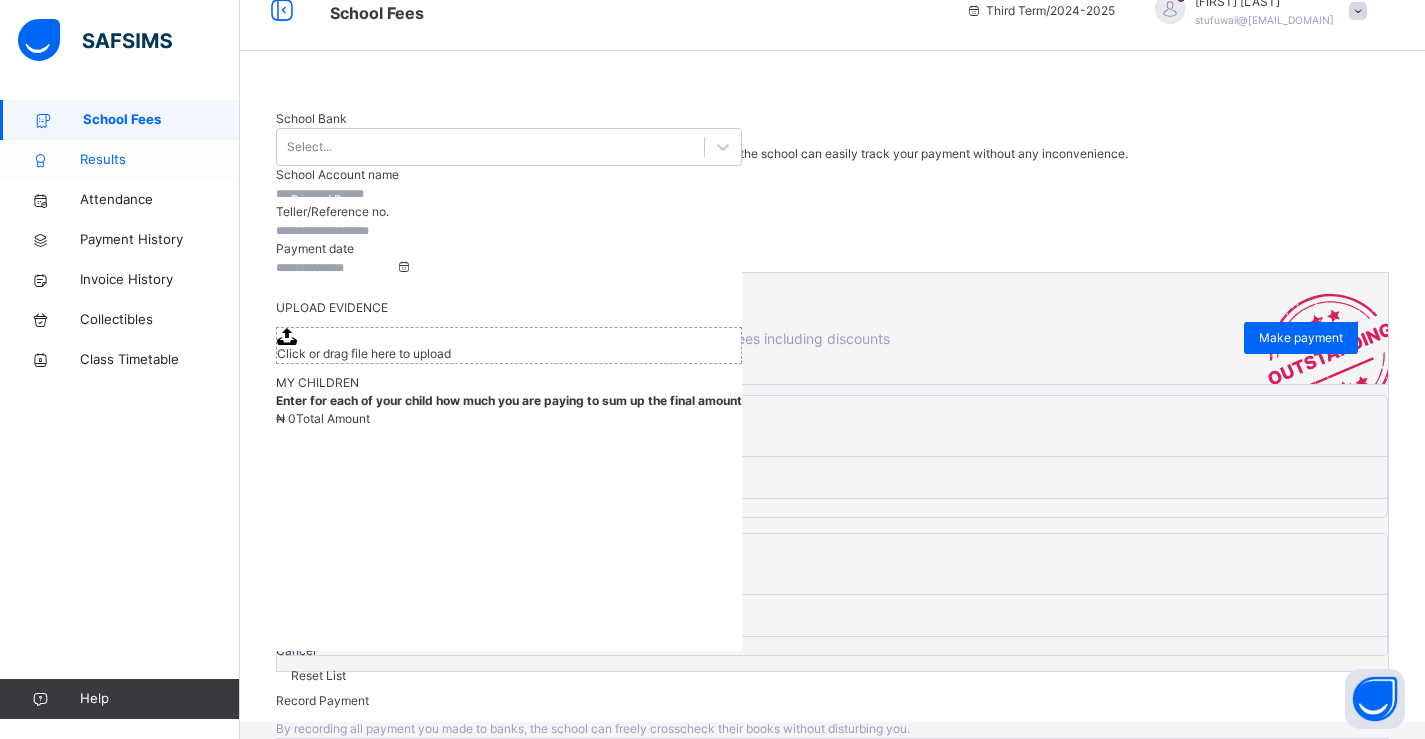 click on "Results" at bounding box center (160, 160) 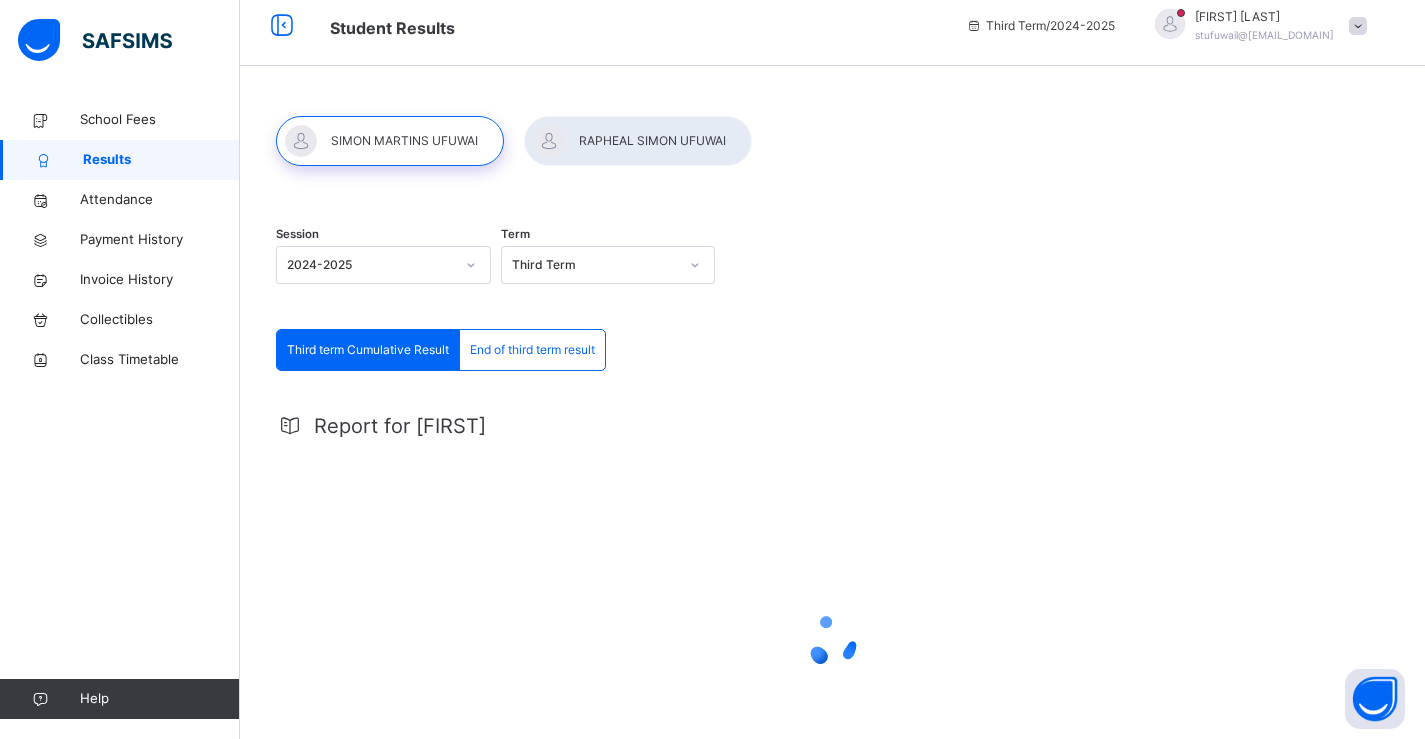 scroll, scrollTop: 41, scrollLeft: 0, axis: vertical 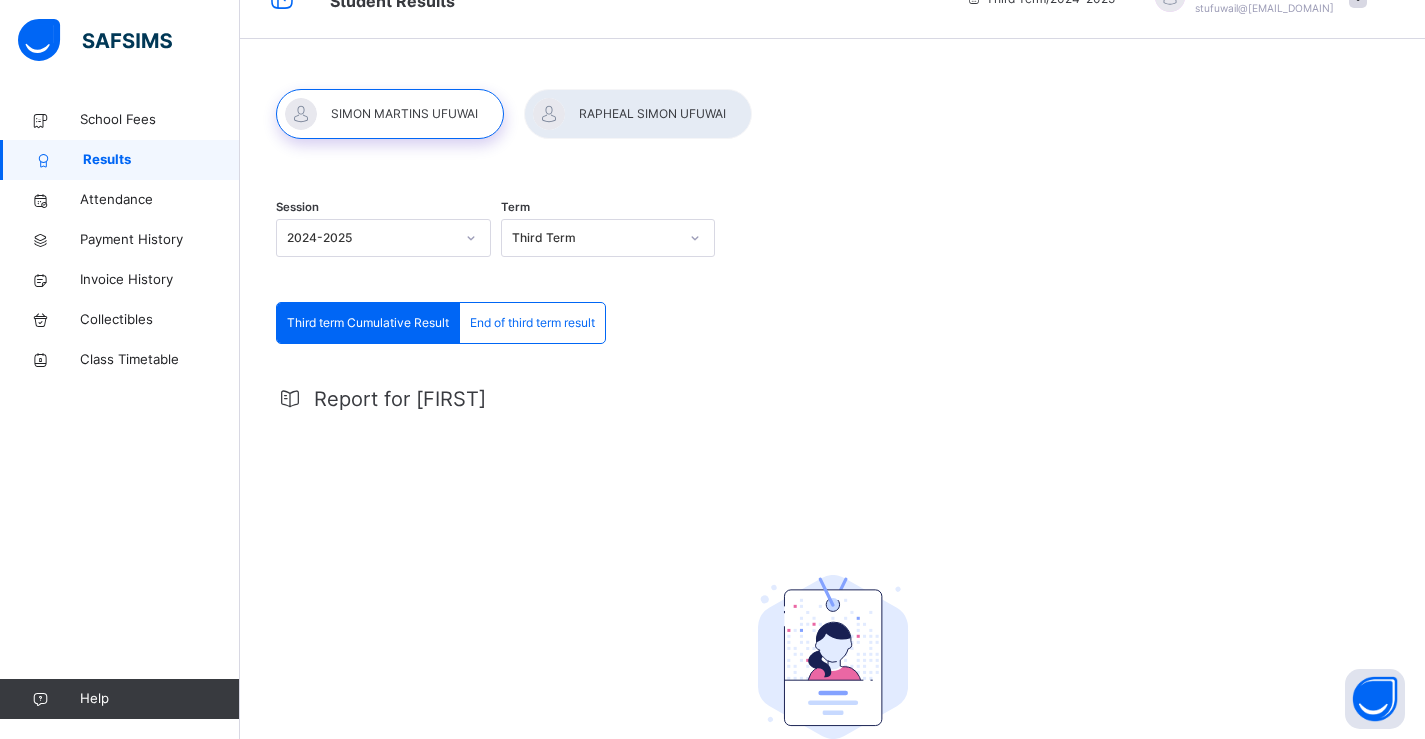 click at bounding box center (638, 114) 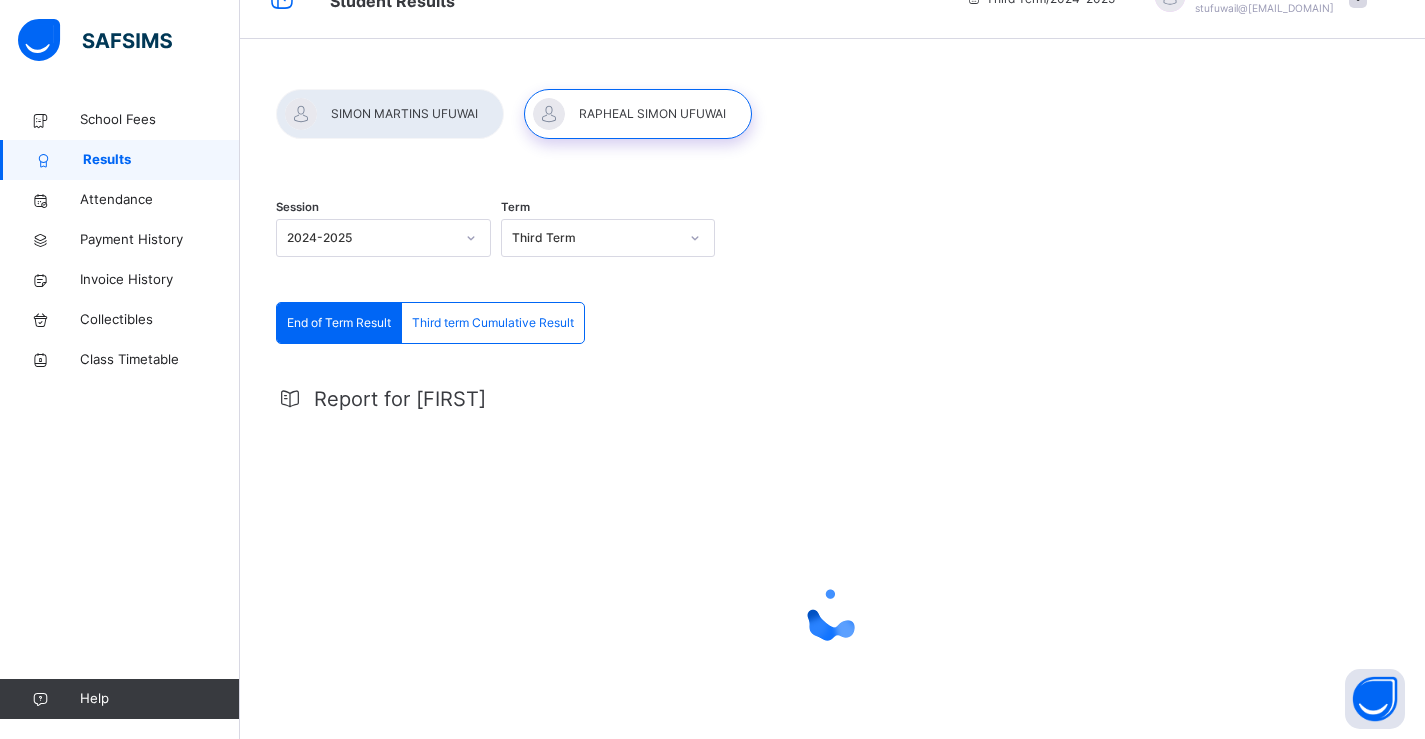 scroll, scrollTop: 0, scrollLeft: 0, axis: both 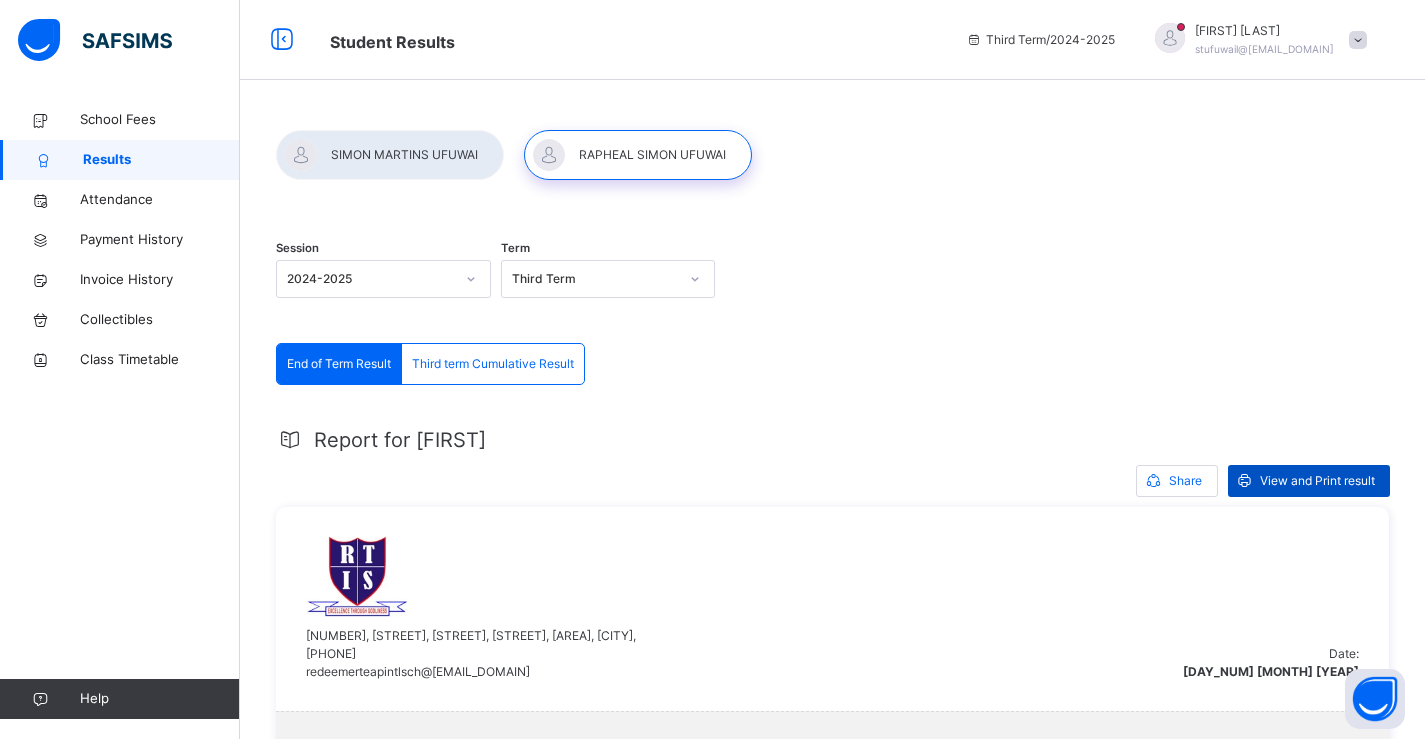 click on "View and Print result" at bounding box center (1317, 481) 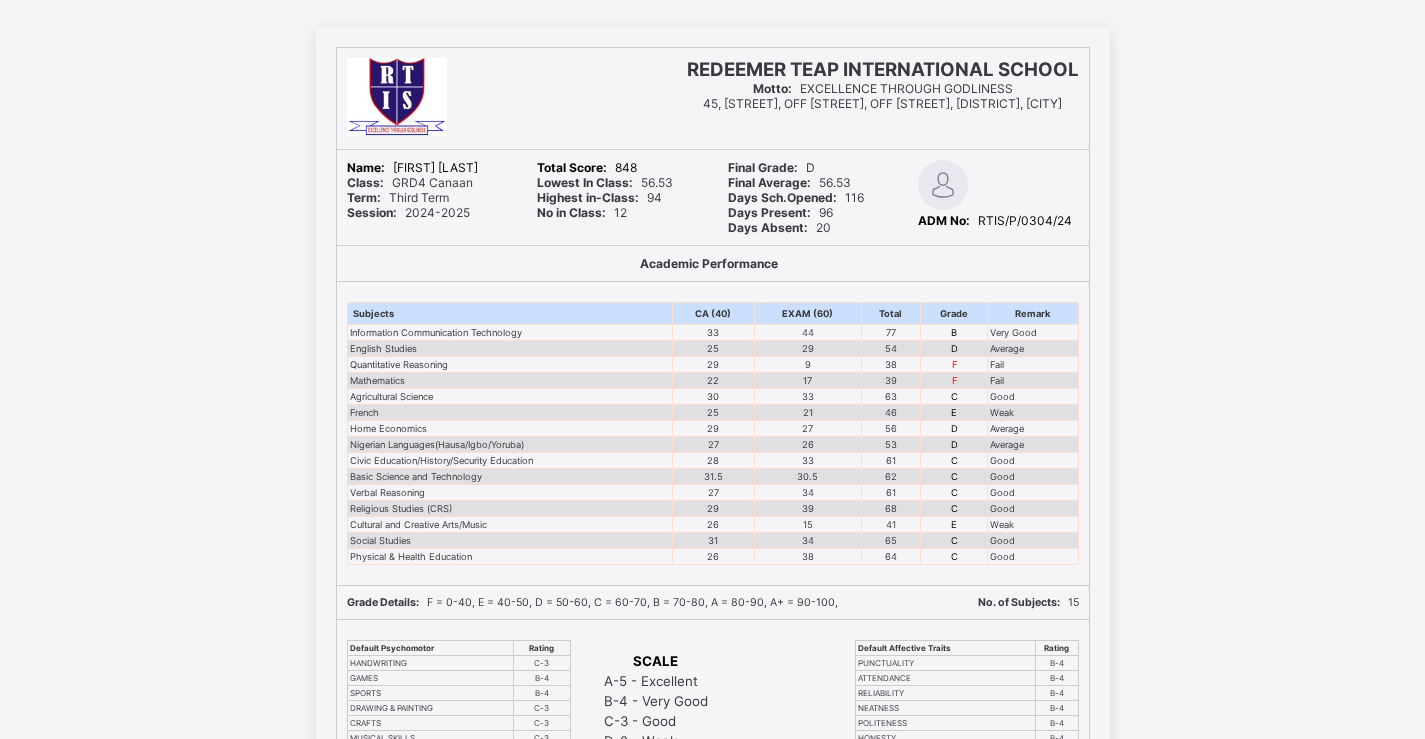 scroll, scrollTop: 0, scrollLeft: 0, axis: both 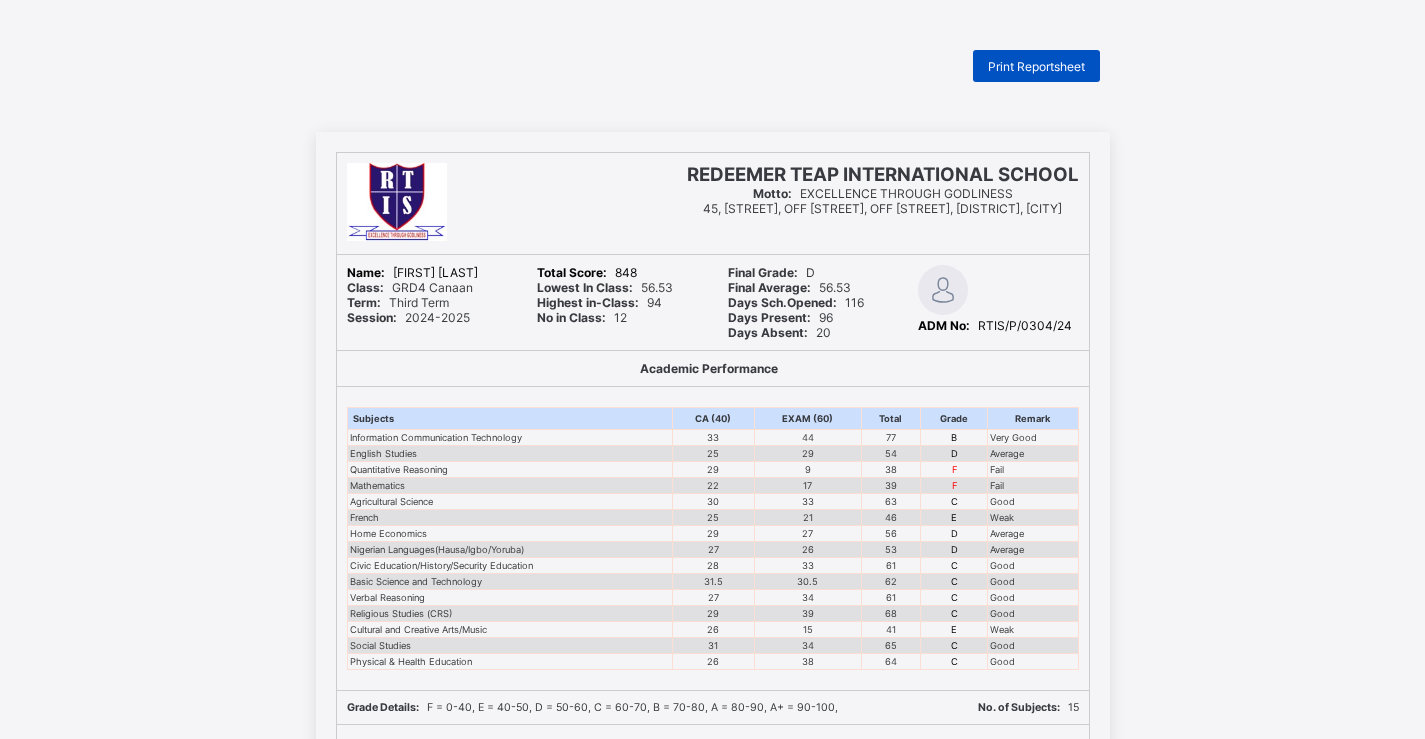 click on "Print Reportsheet" at bounding box center (1036, 66) 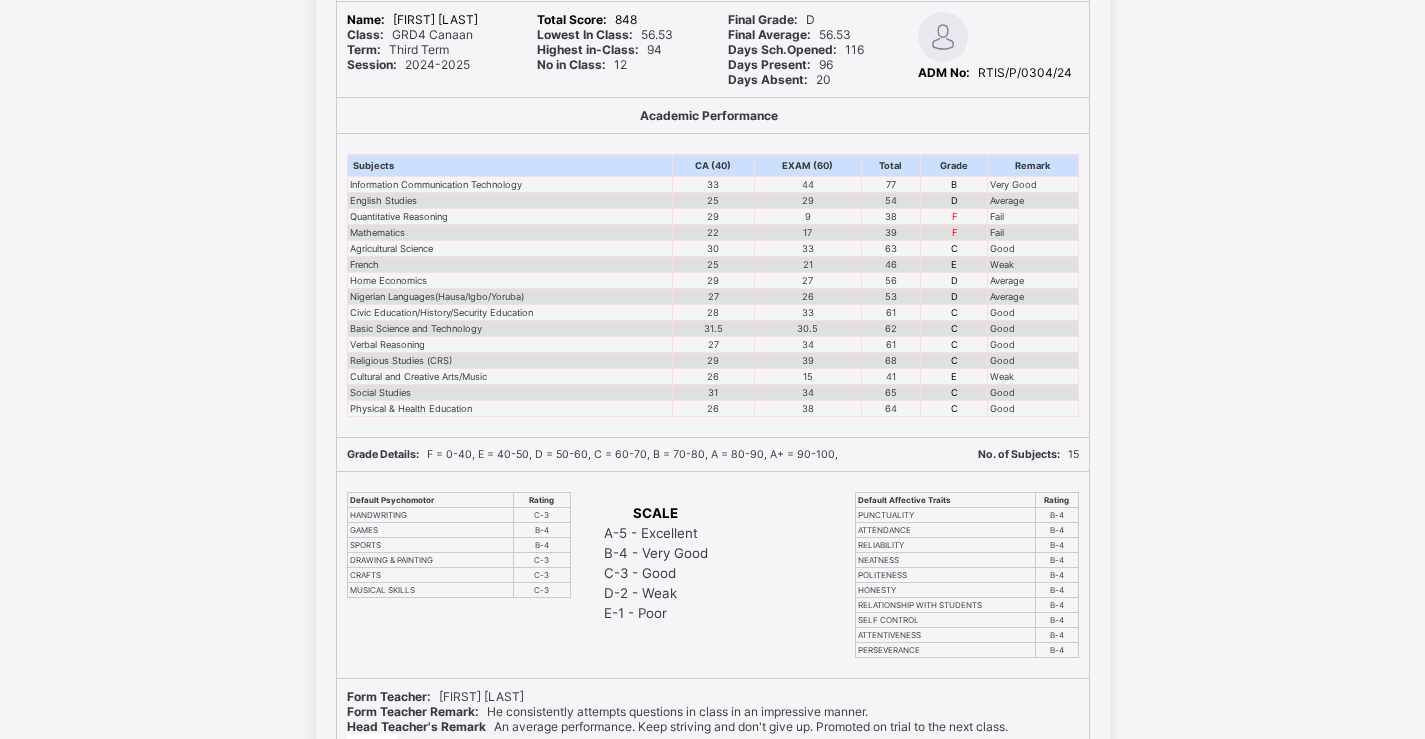 scroll, scrollTop: 0, scrollLeft: 0, axis: both 